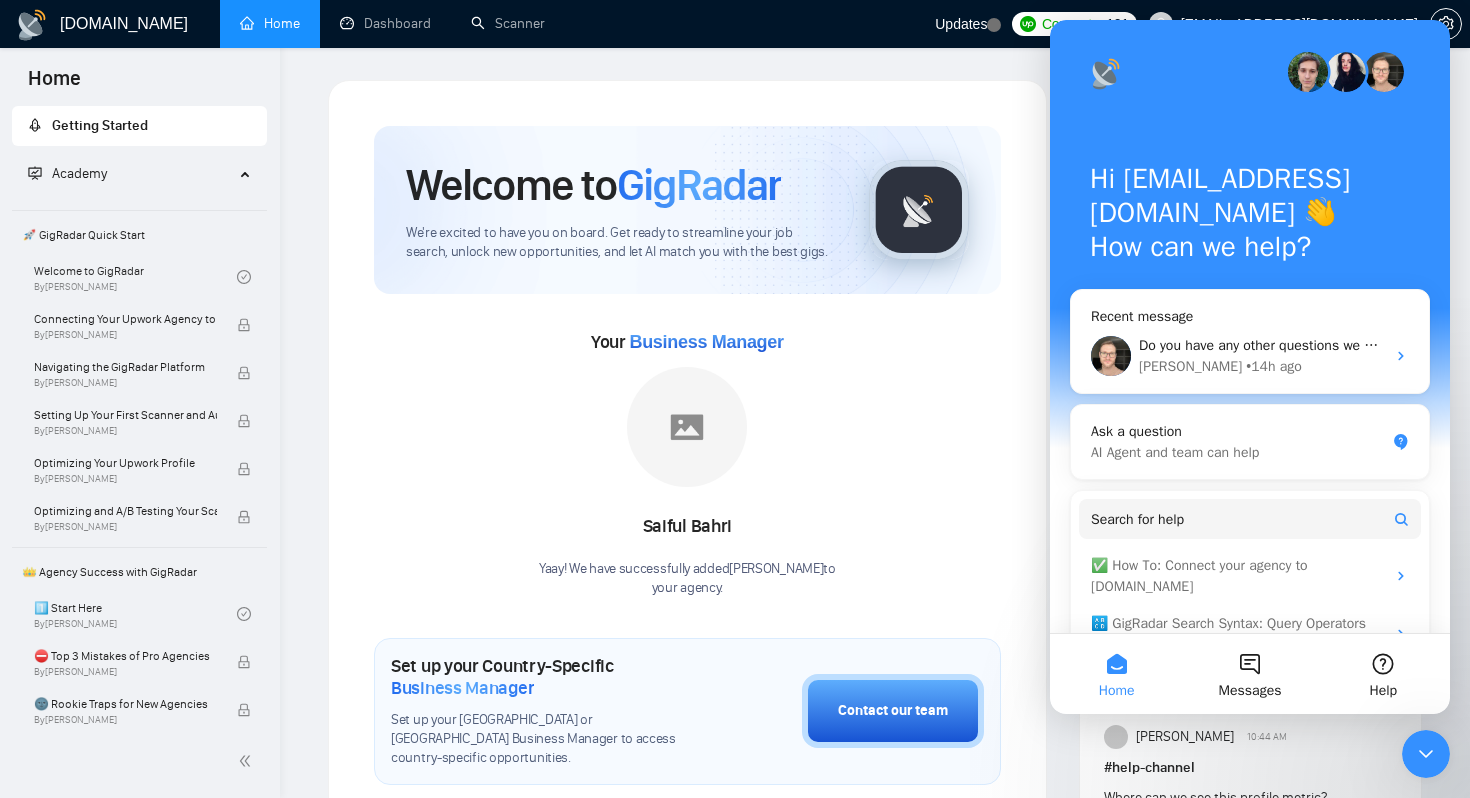 scroll, scrollTop: 0, scrollLeft: 0, axis: both 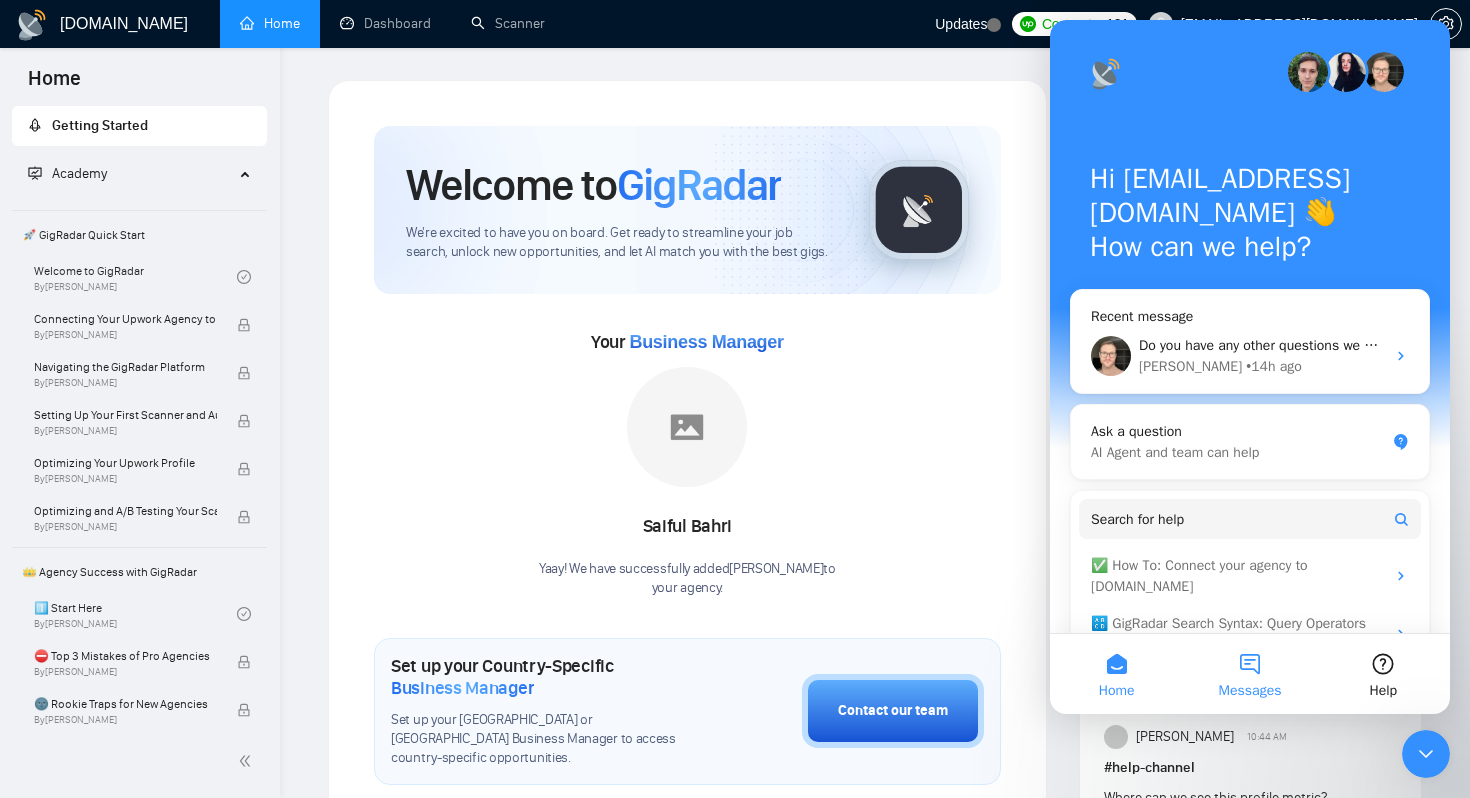 click on "Messages" at bounding box center [1249, 674] 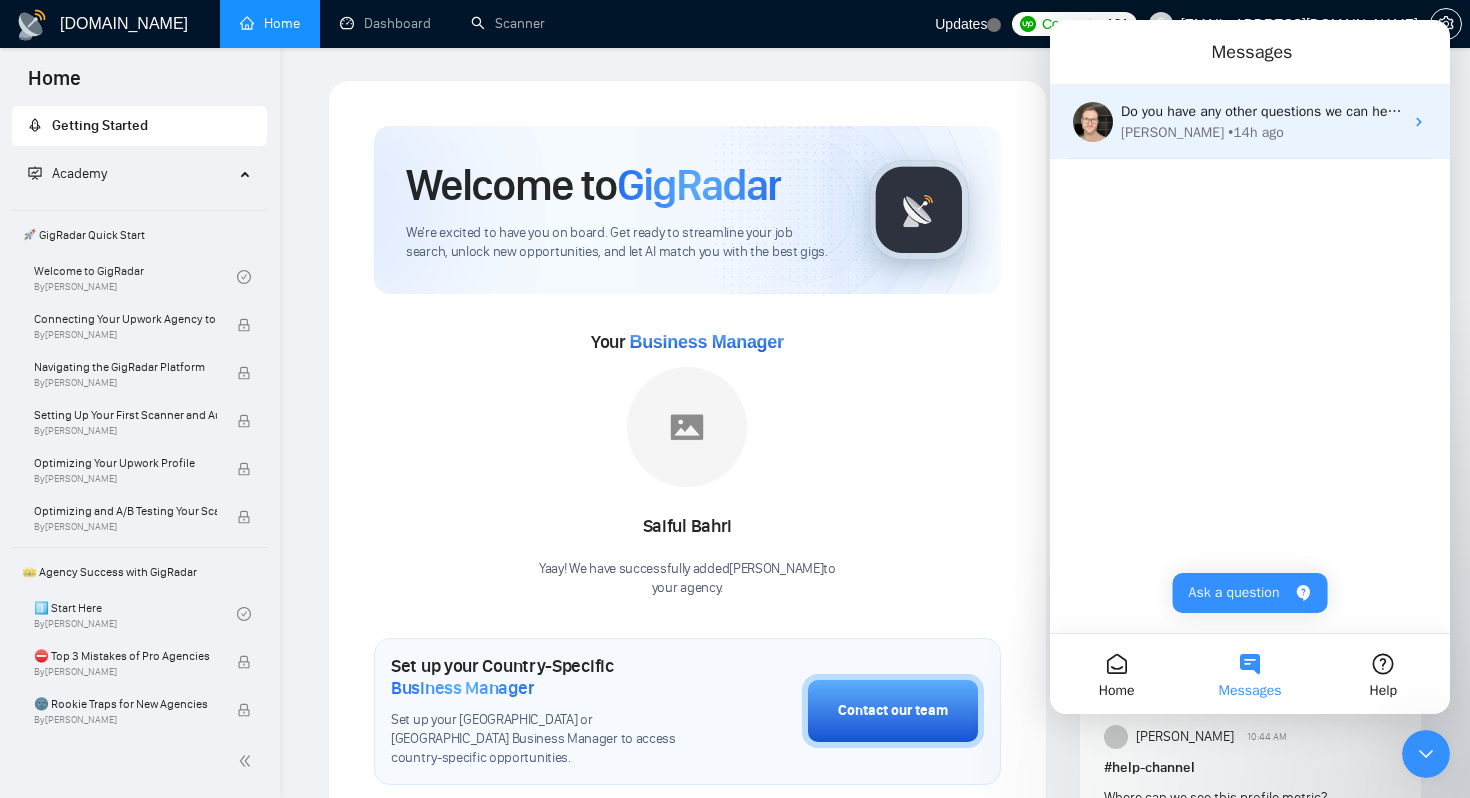 click on "Do you have any other questions we can help you with?" at bounding box center [1290, 111] 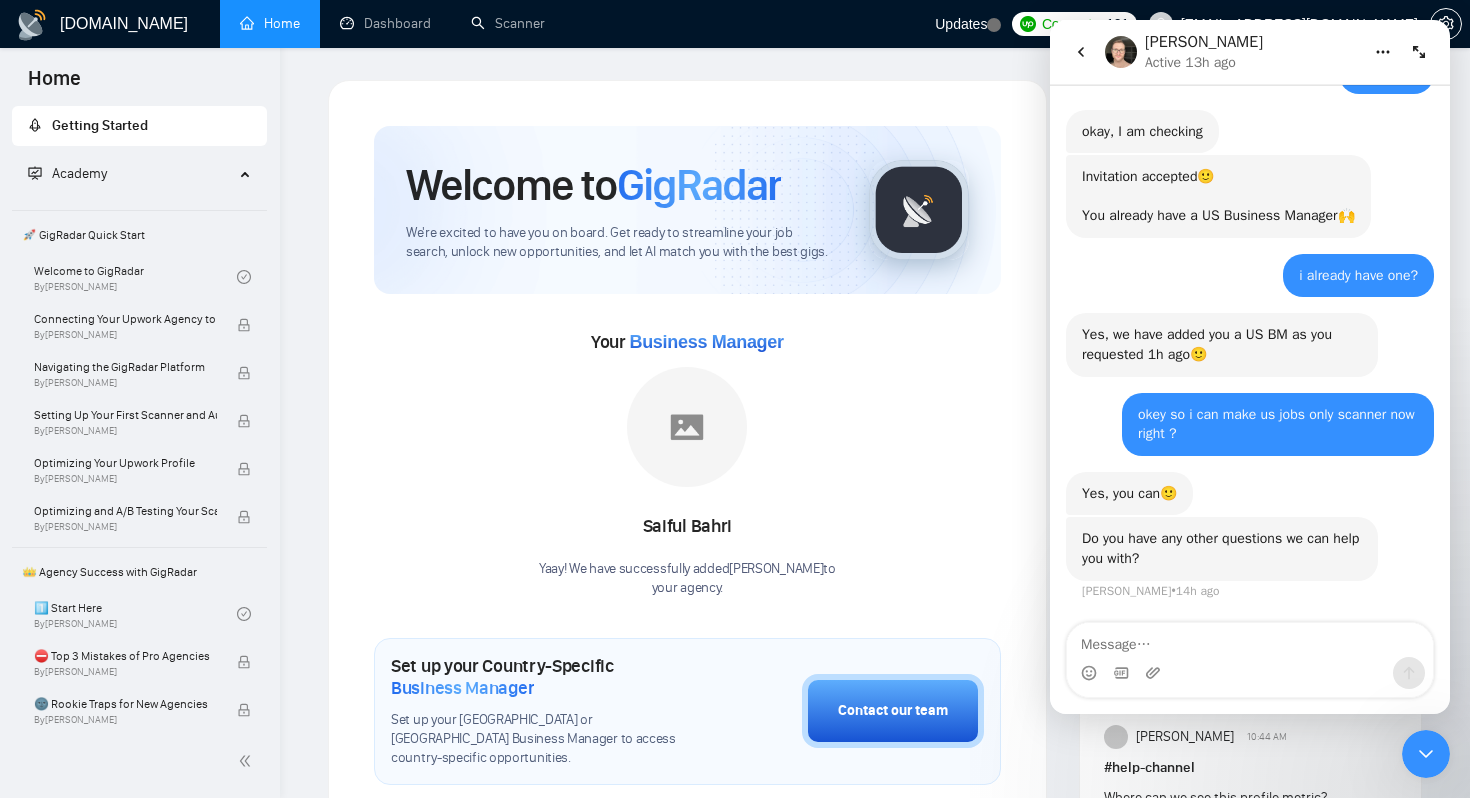 scroll, scrollTop: 2250, scrollLeft: 0, axis: vertical 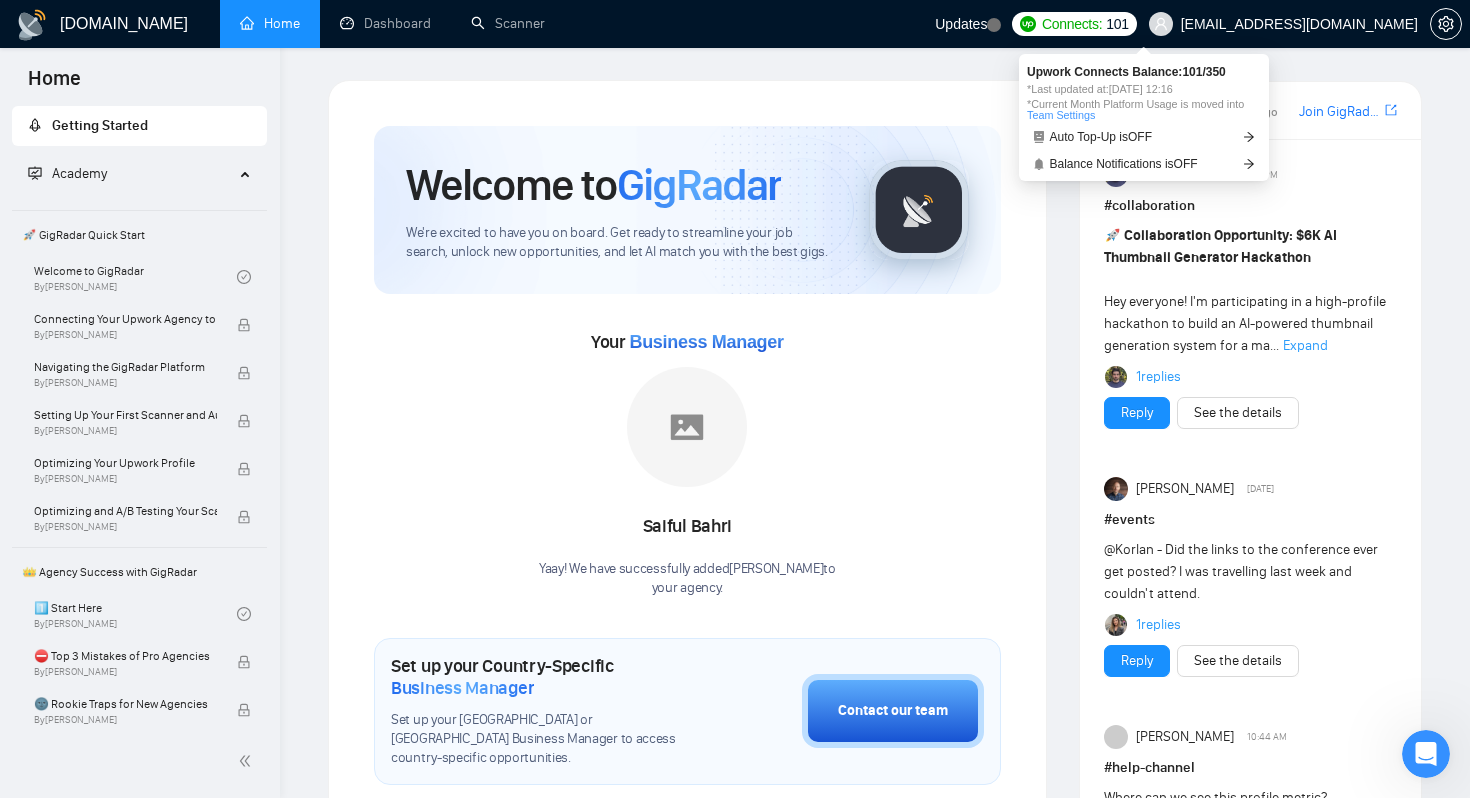 click on "Connects:" at bounding box center [1072, 24] 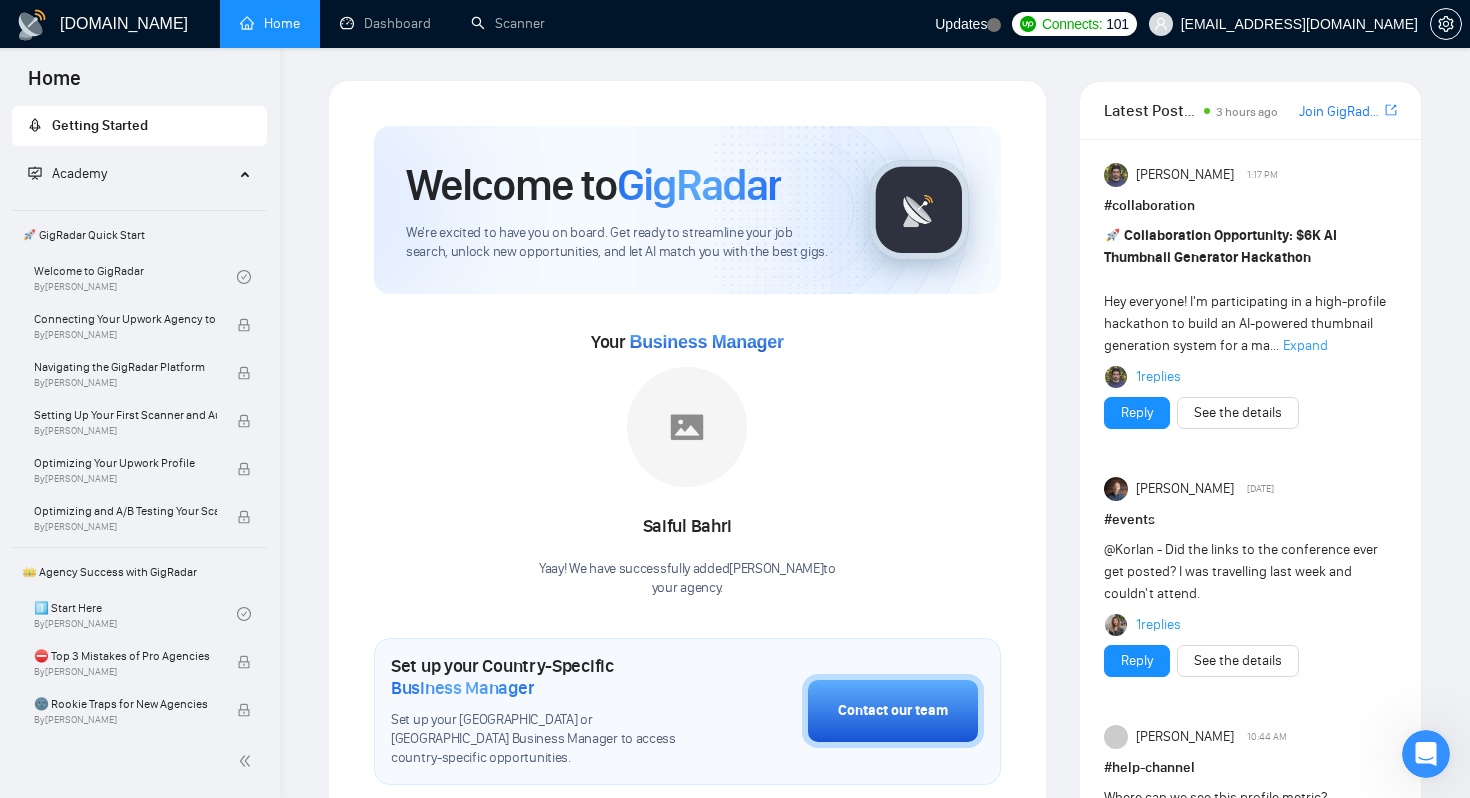 click on "Connects:" at bounding box center (1072, 24) 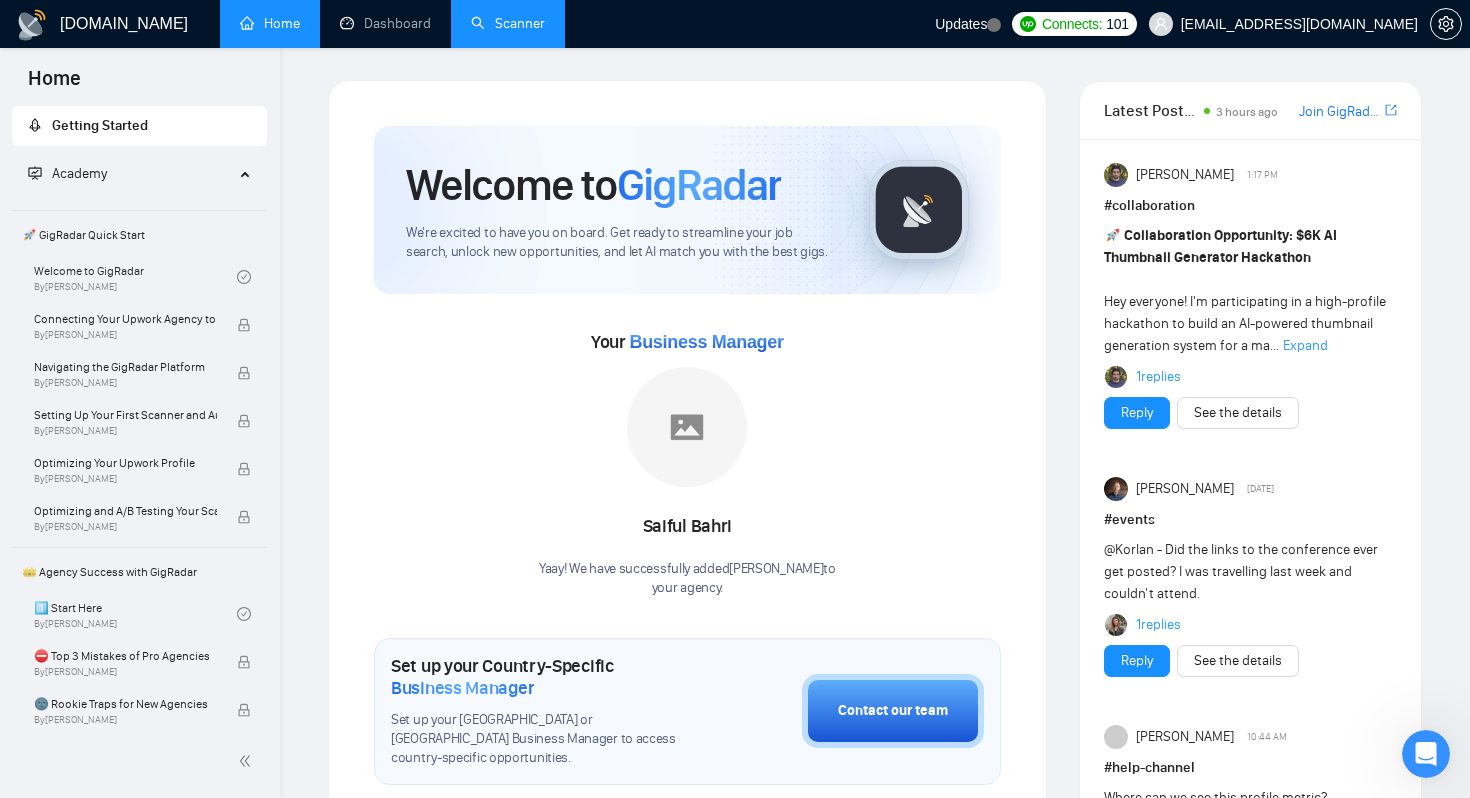 click on "Scanner" at bounding box center [508, 23] 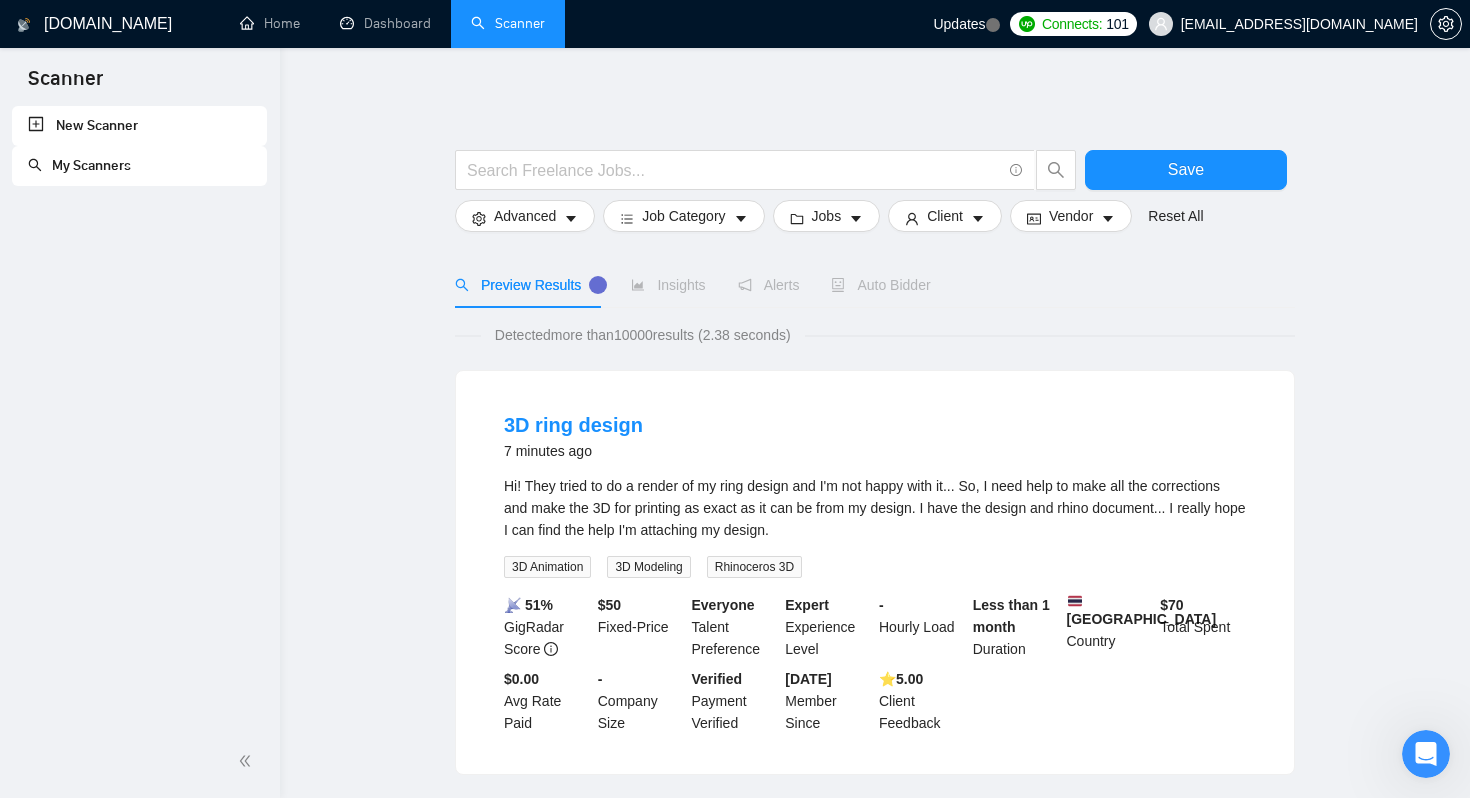 click on "My Scanners" at bounding box center (79, 165) 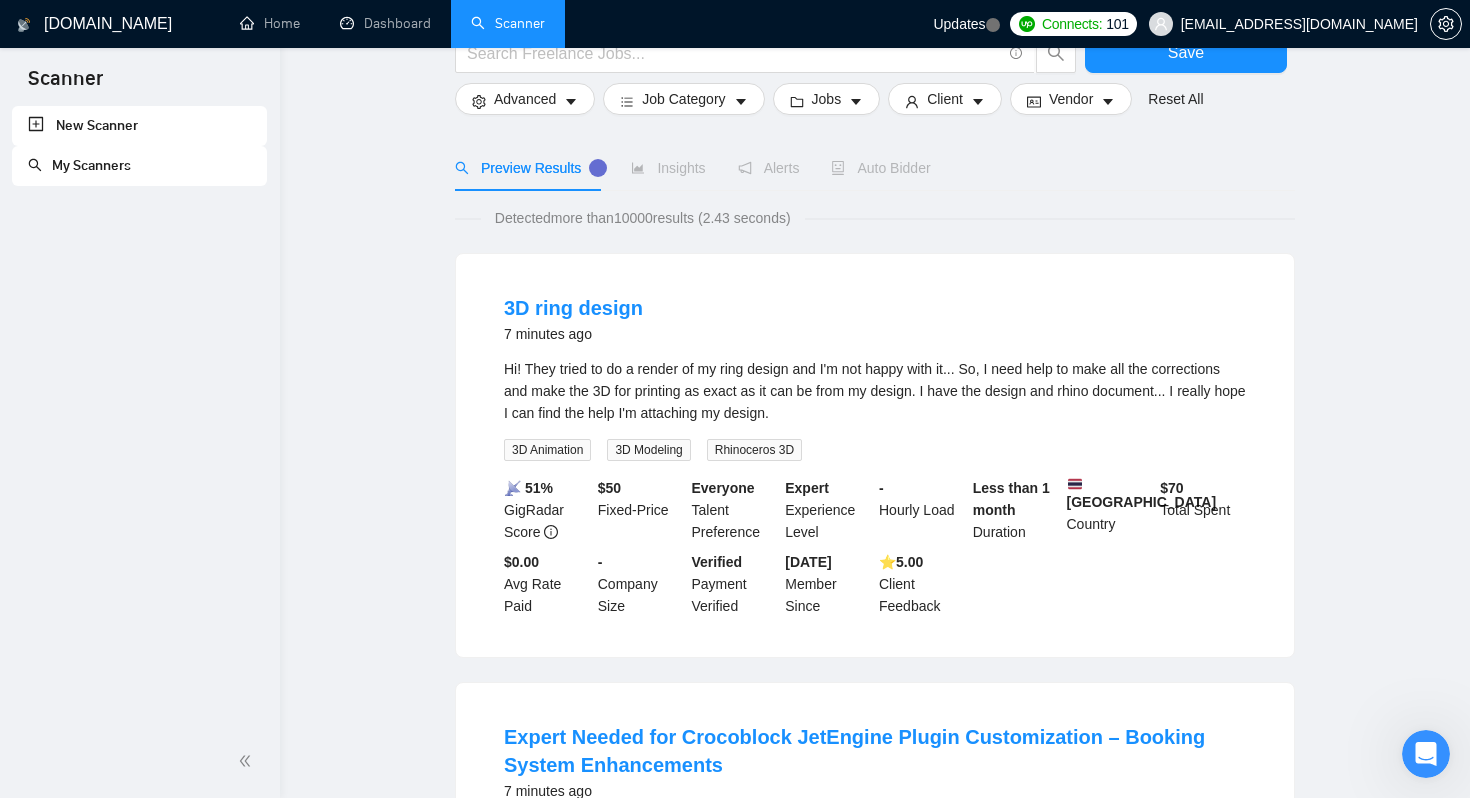scroll, scrollTop: 0, scrollLeft: 0, axis: both 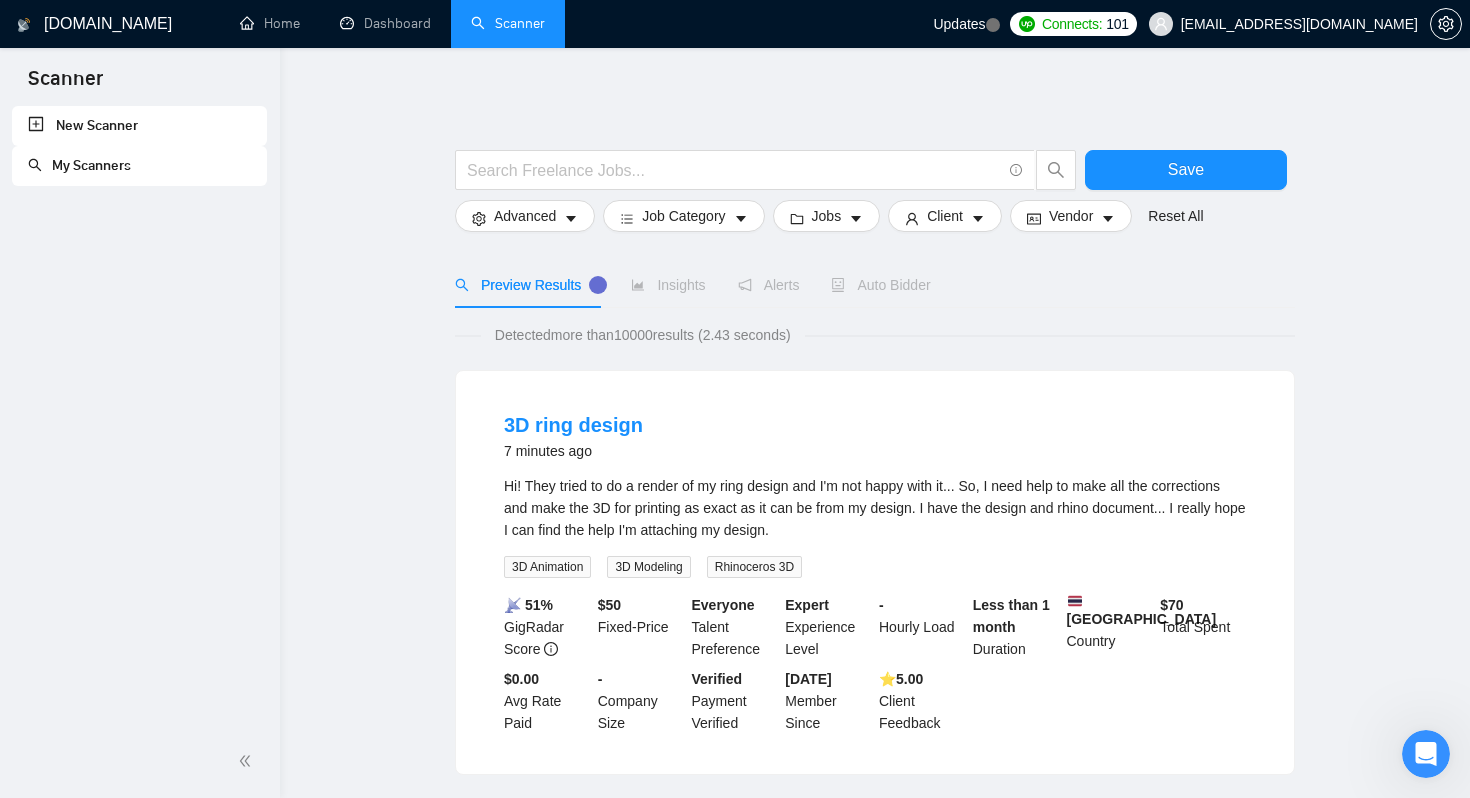 click on "My Scanners" at bounding box center (79, 165) 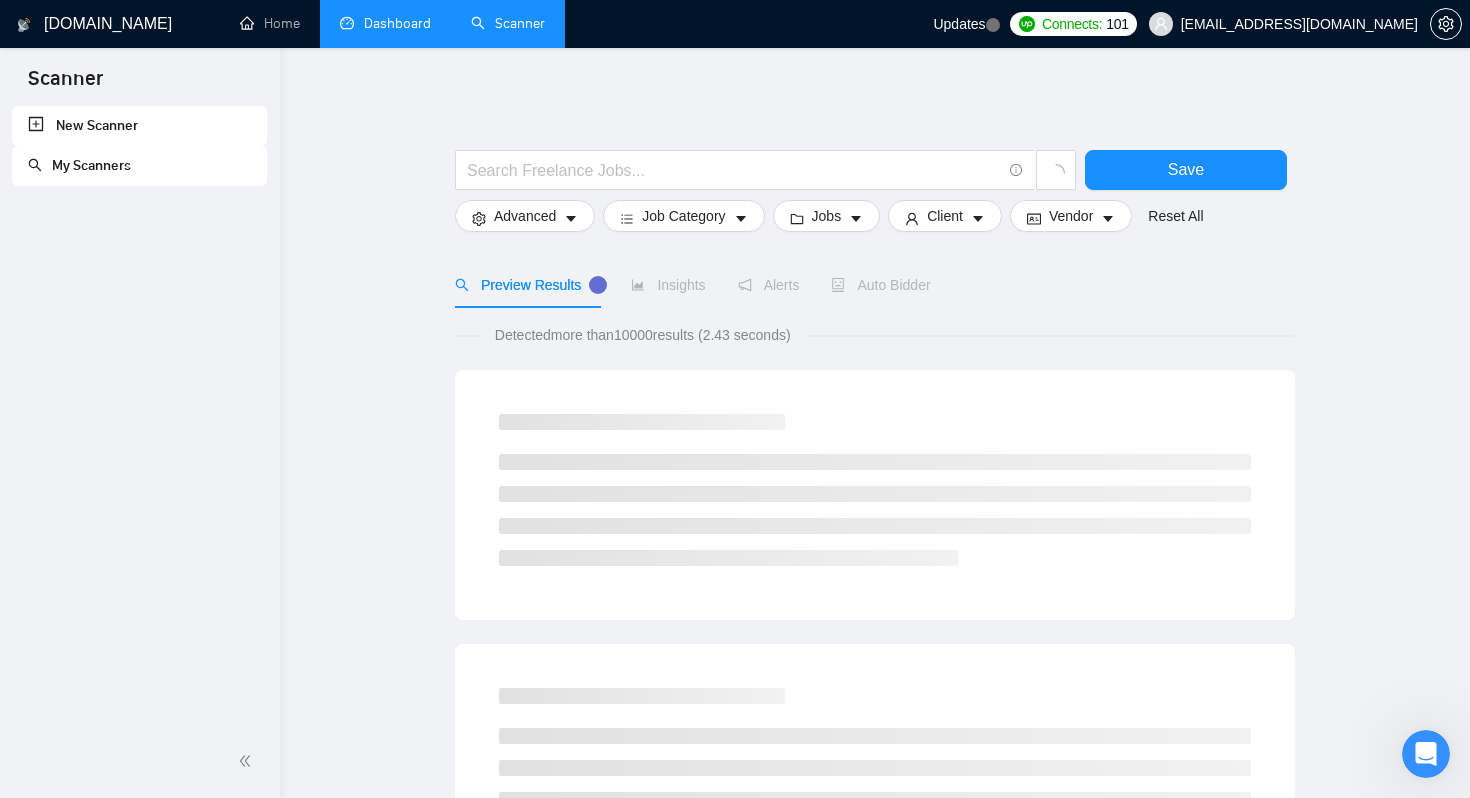 click on "Dashboard" at bounding box center [385, 23] 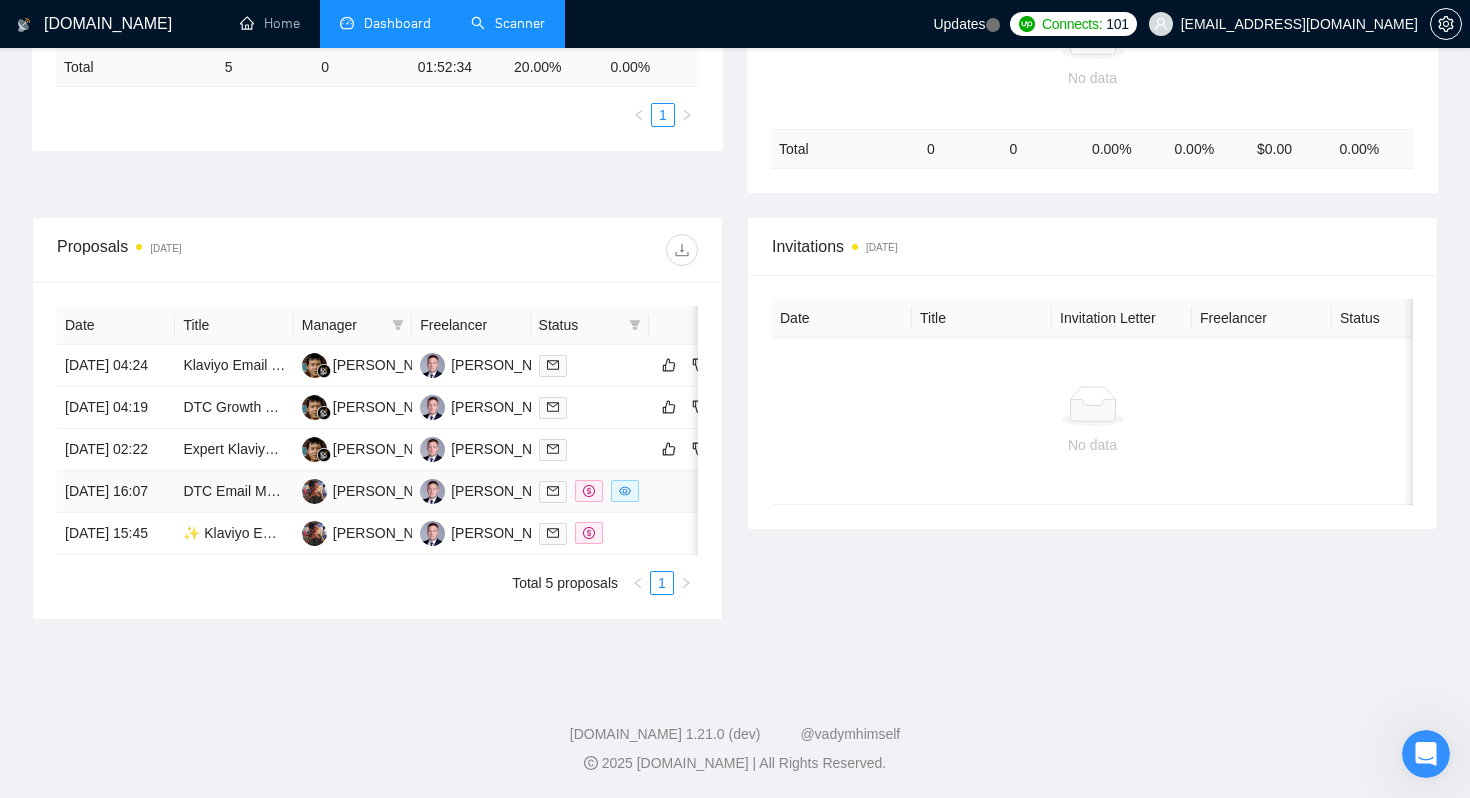scroll, scrollTop: 525, scrollLeft: 0, axis: vertical 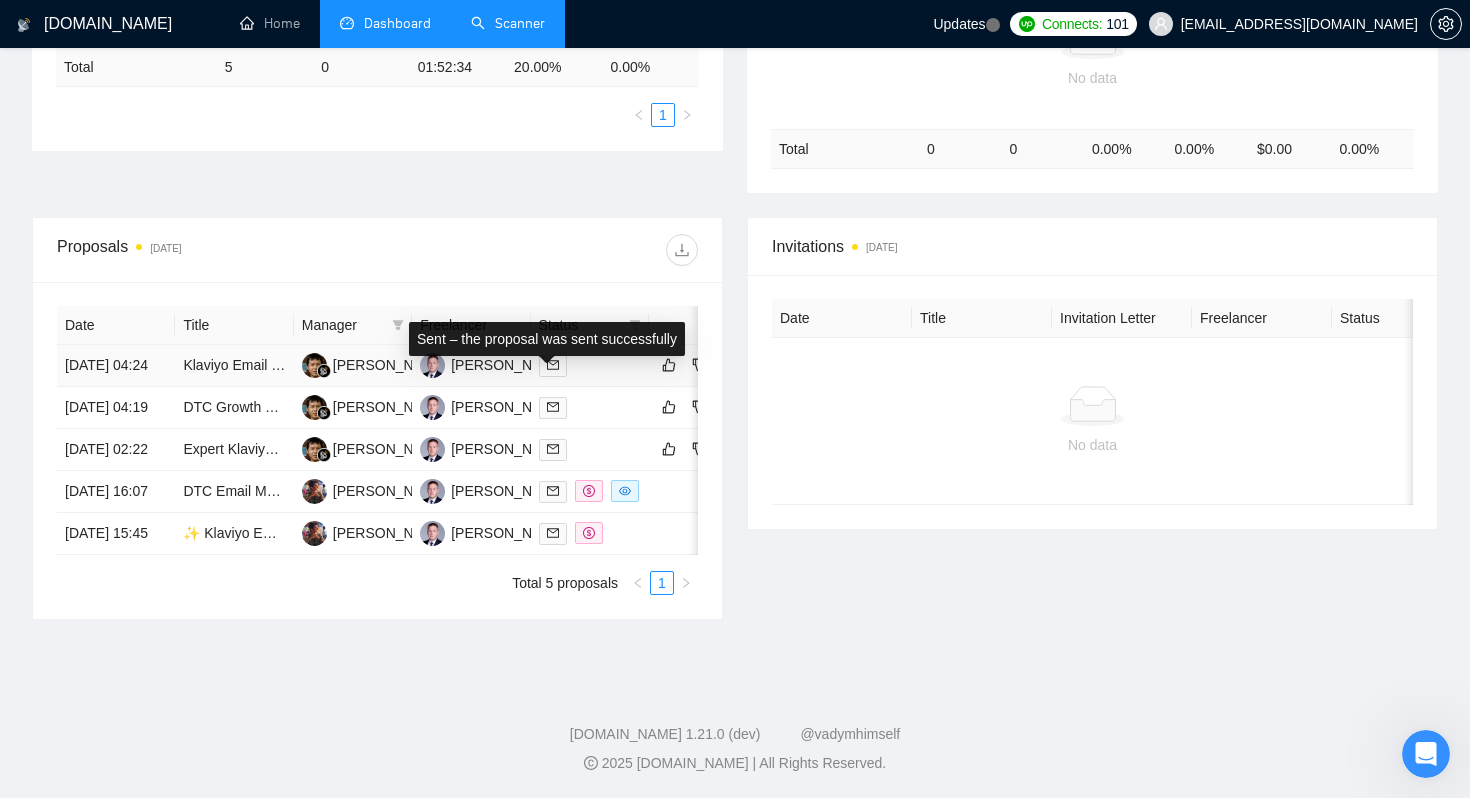 click 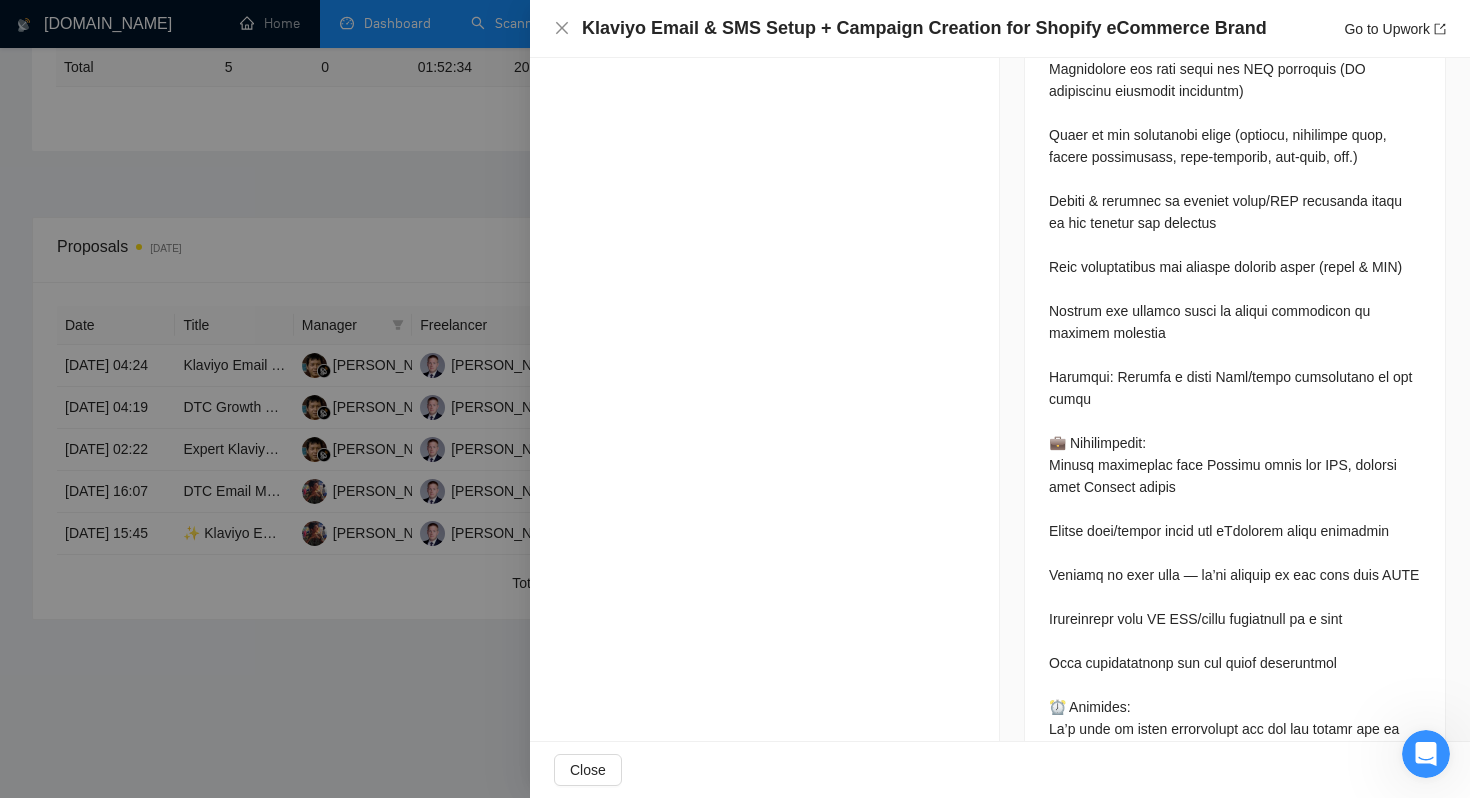 scroll, scrollTop: 1158, scrollLeft: 0, axis: vertical 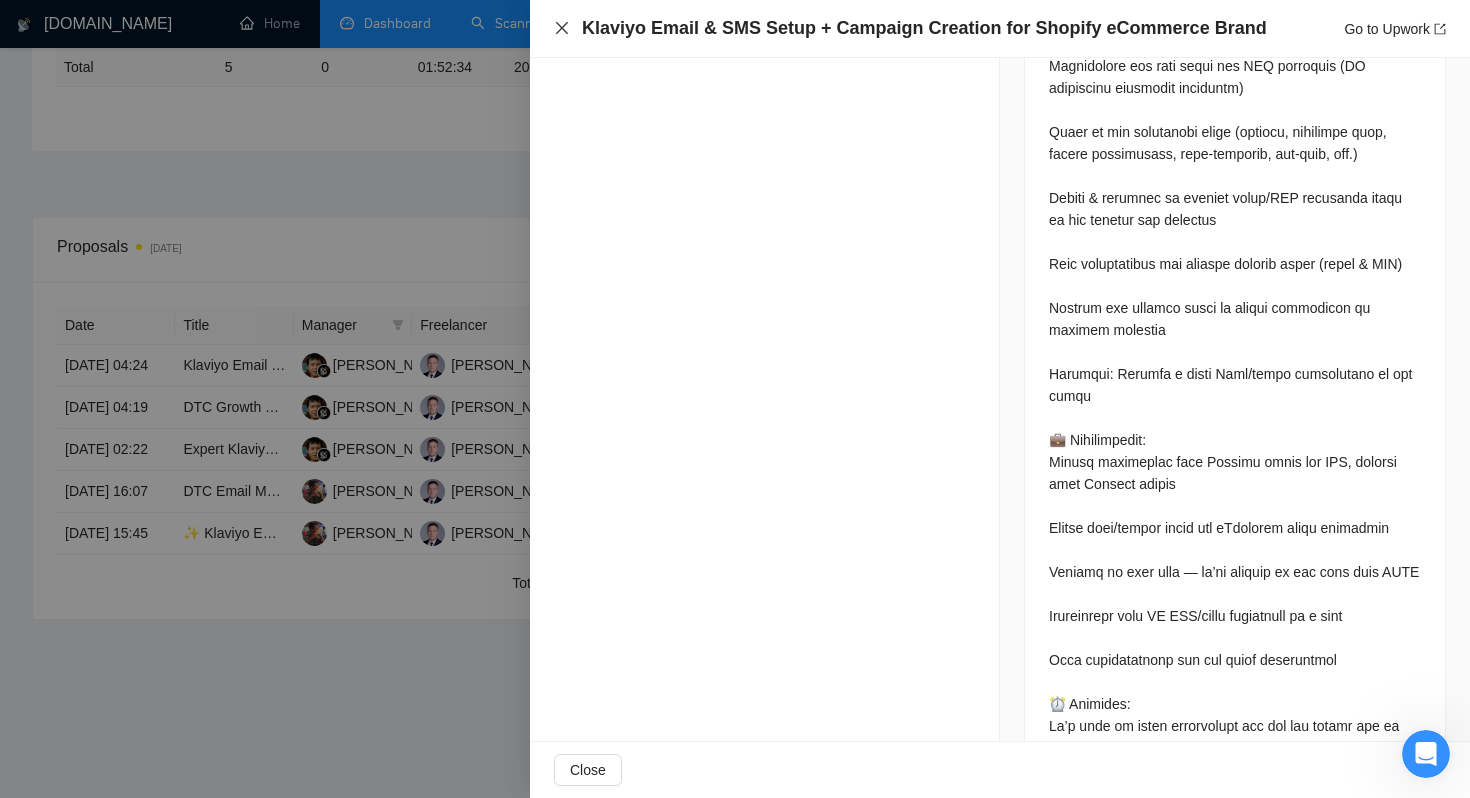 click 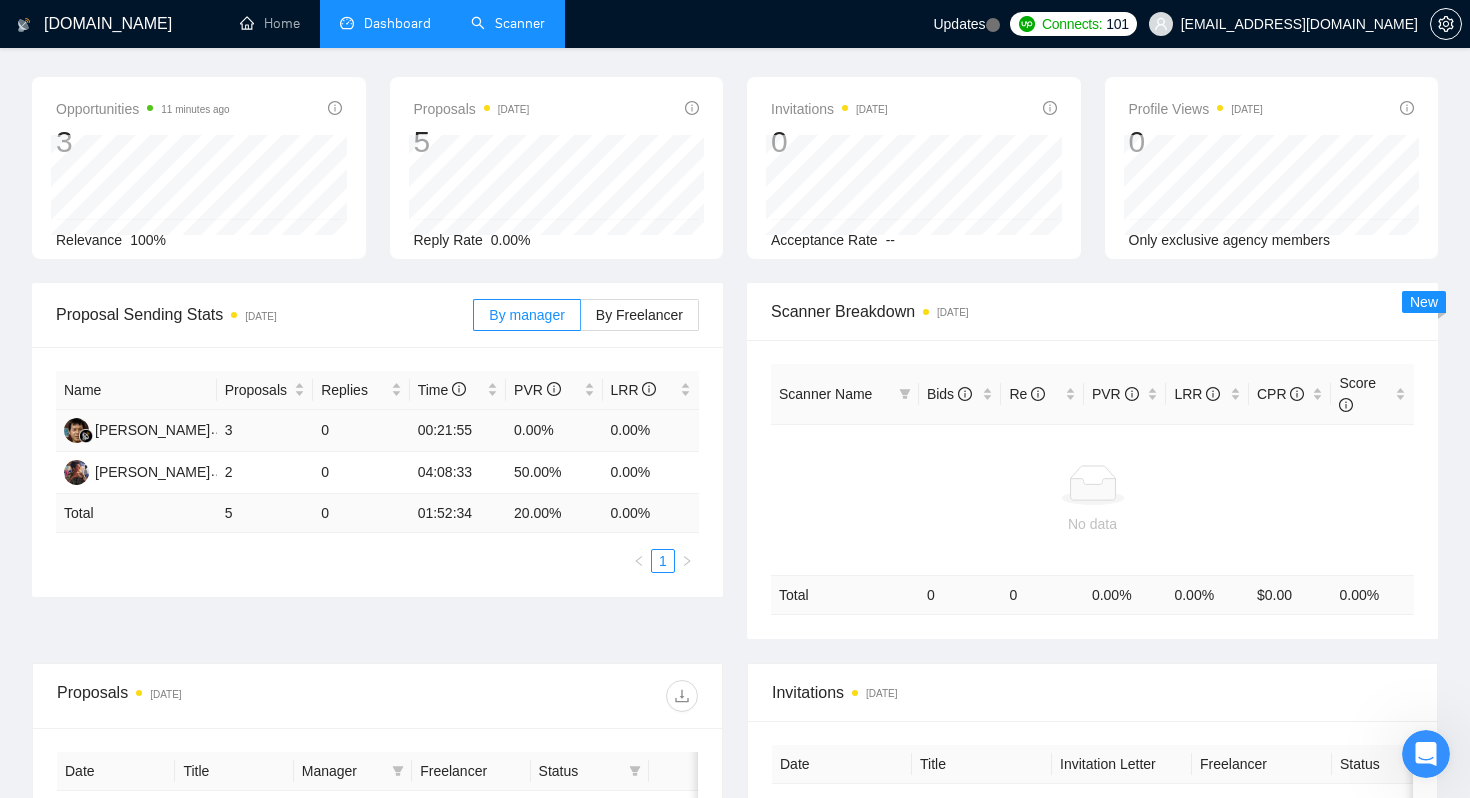 scroll, scrollTop: 0, scrollLeft: 0, axis: both 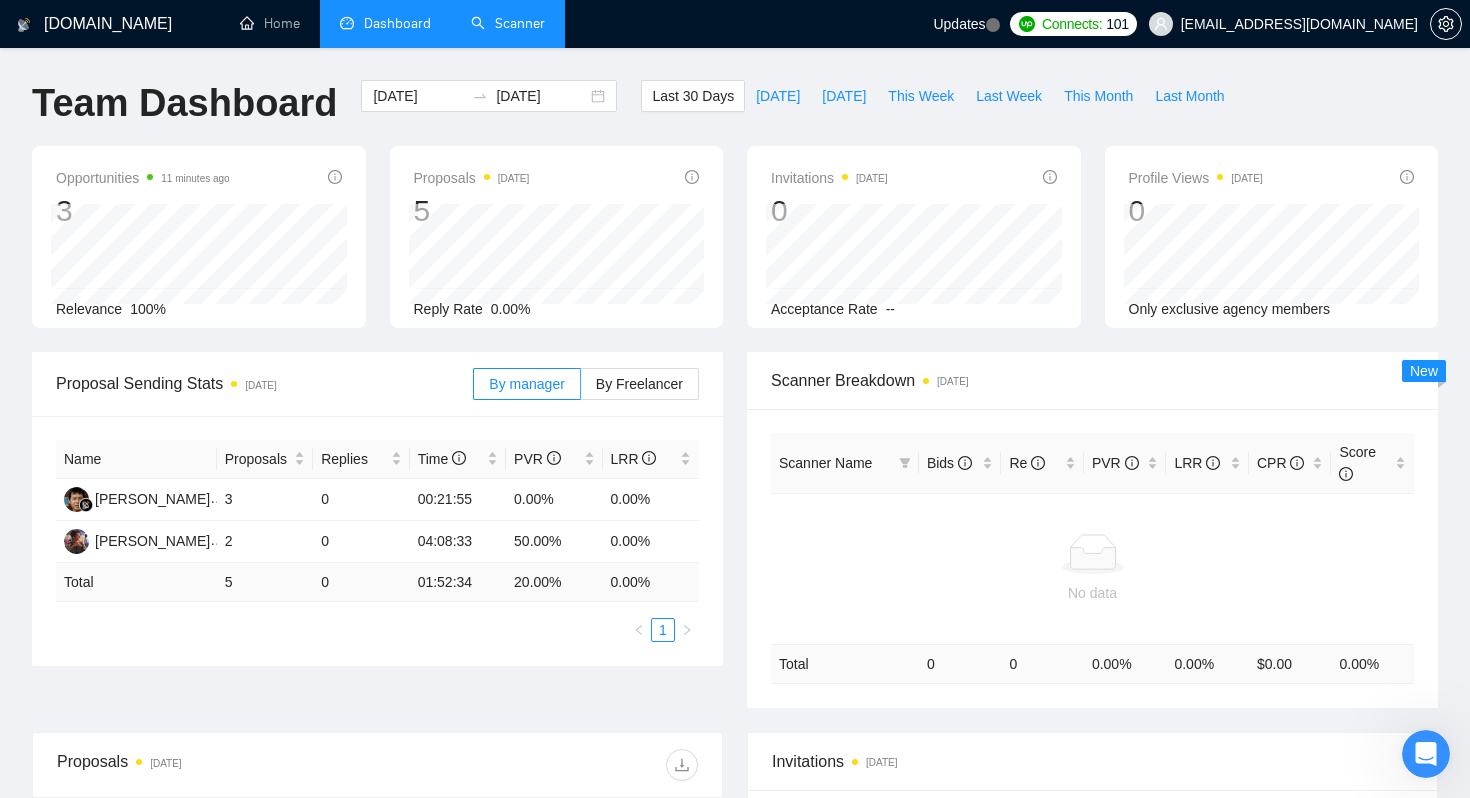 click on "Scanner" at bounding box center [508, 23] 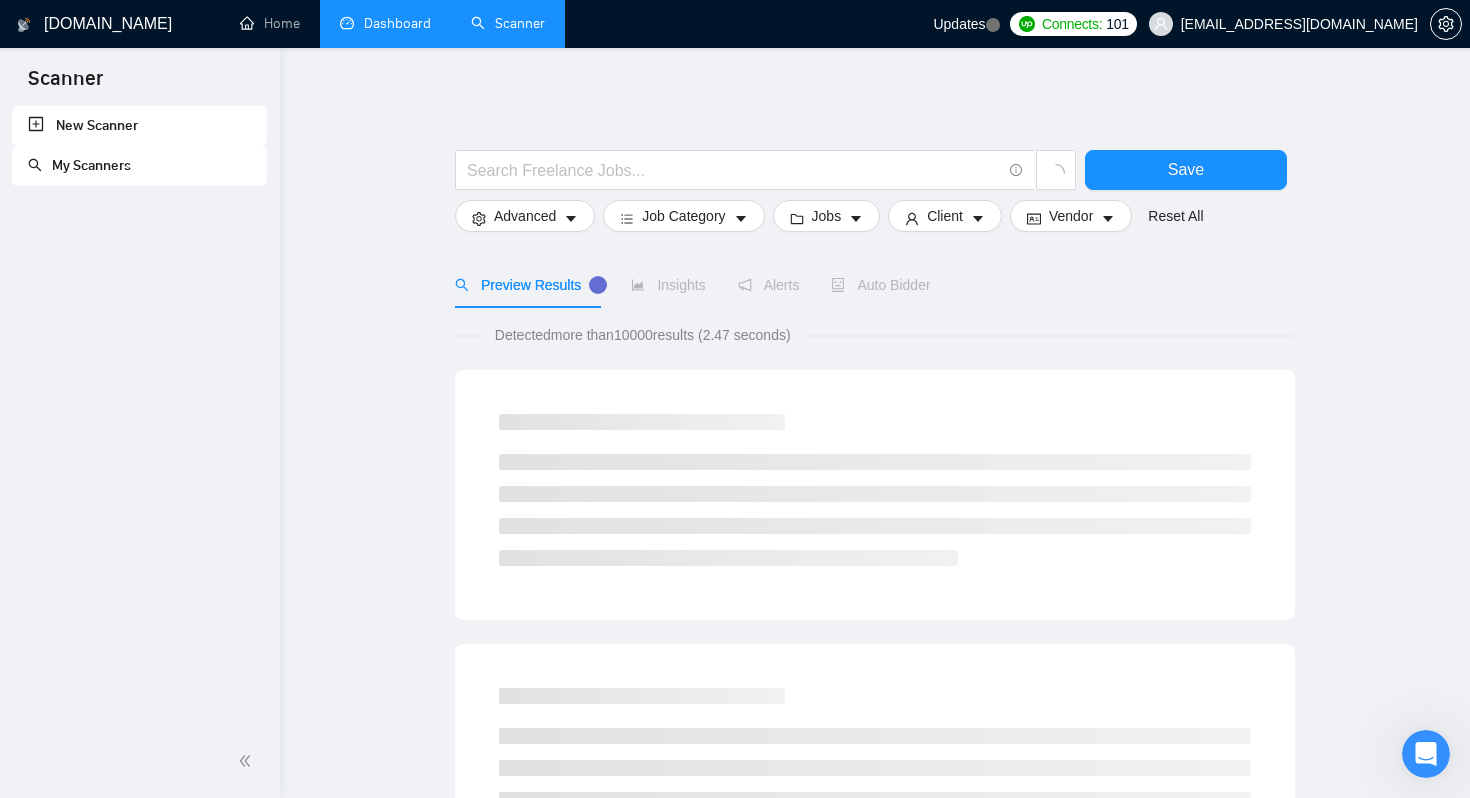 click on "My Scanners" at bounding box center (79, 165) 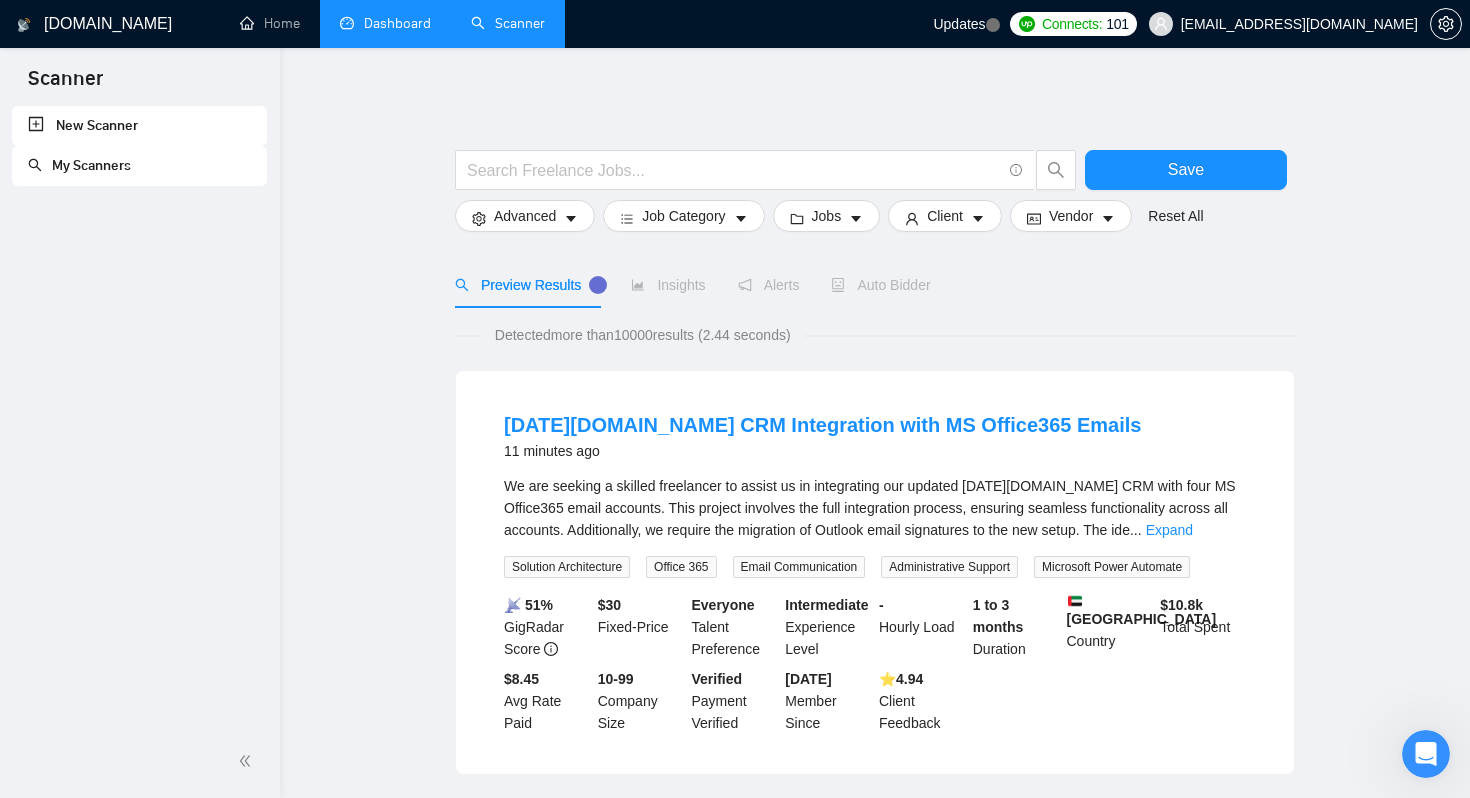 click on "New Scanner" at bounding box center [139, 126] 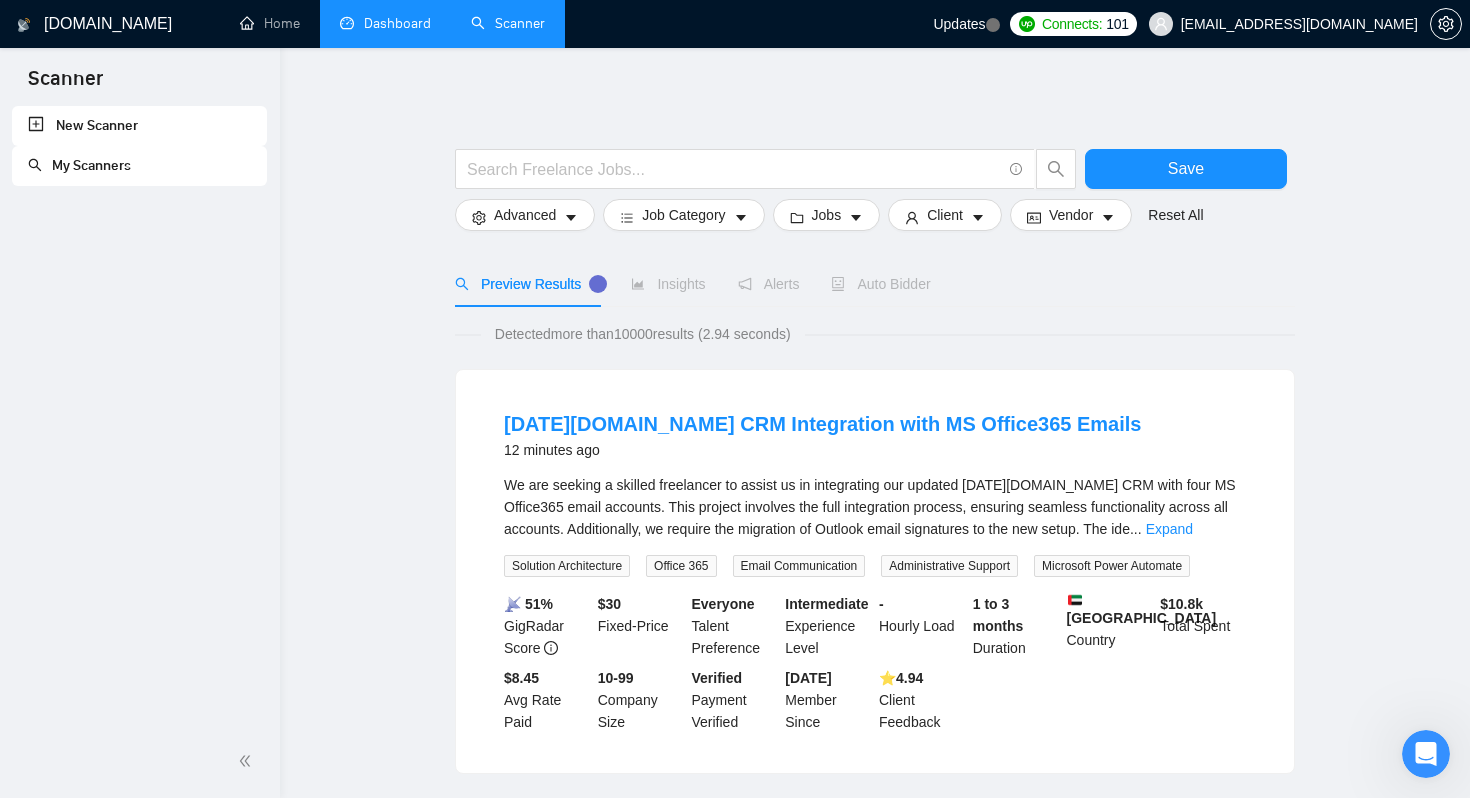 scroll, scrollTop: 0, scrollLeft: 0, axis: both 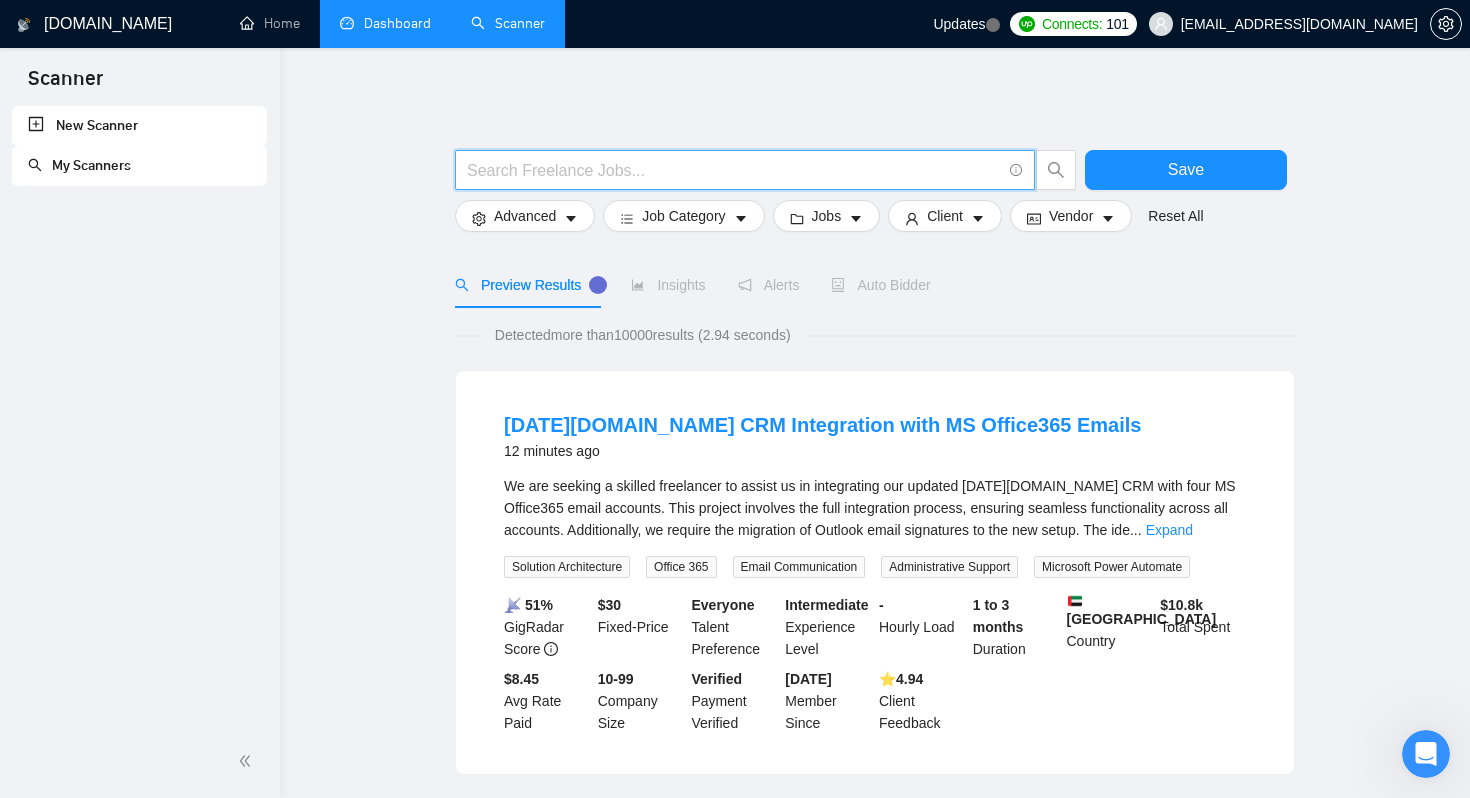 click at bounding box center [734, 170] 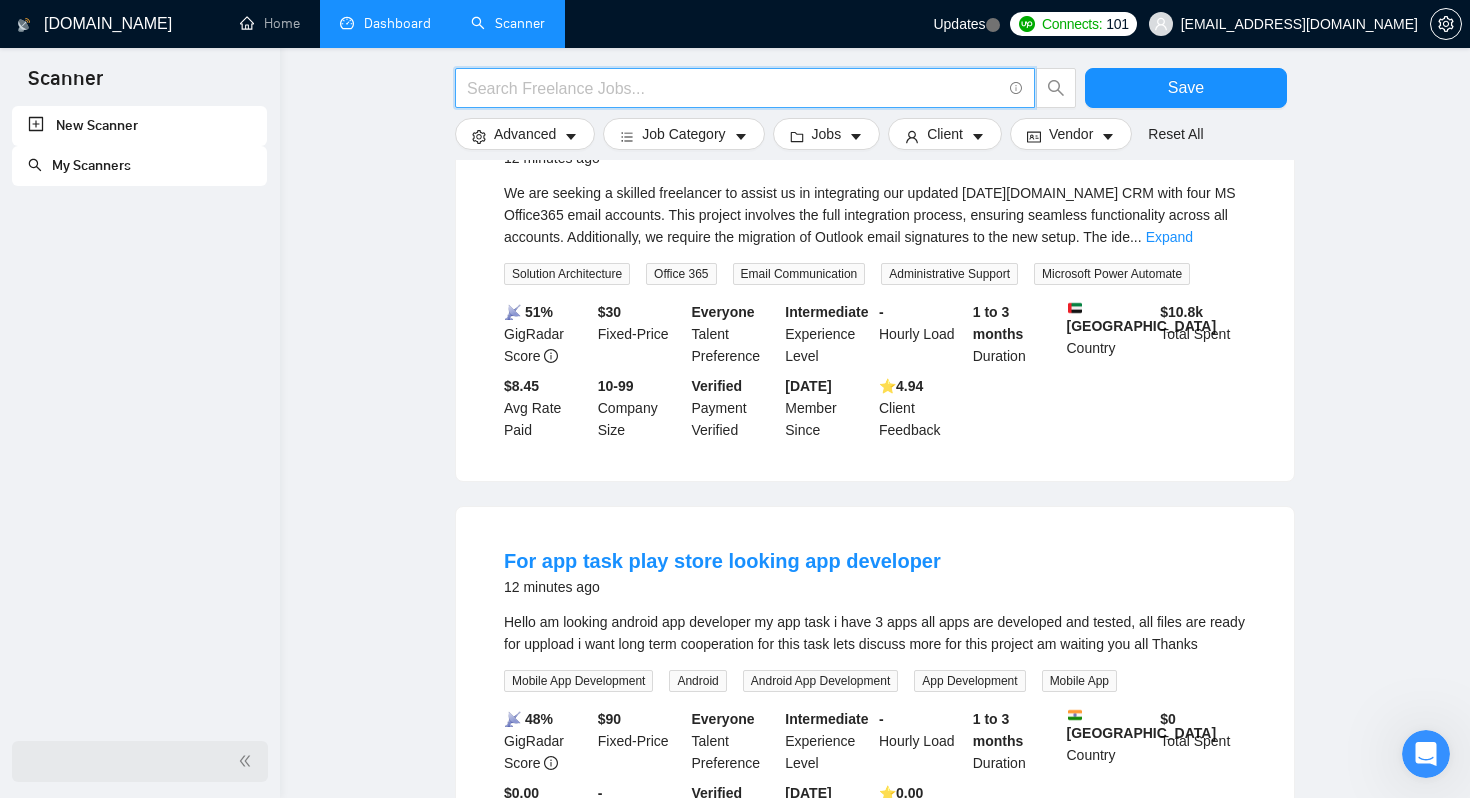 click 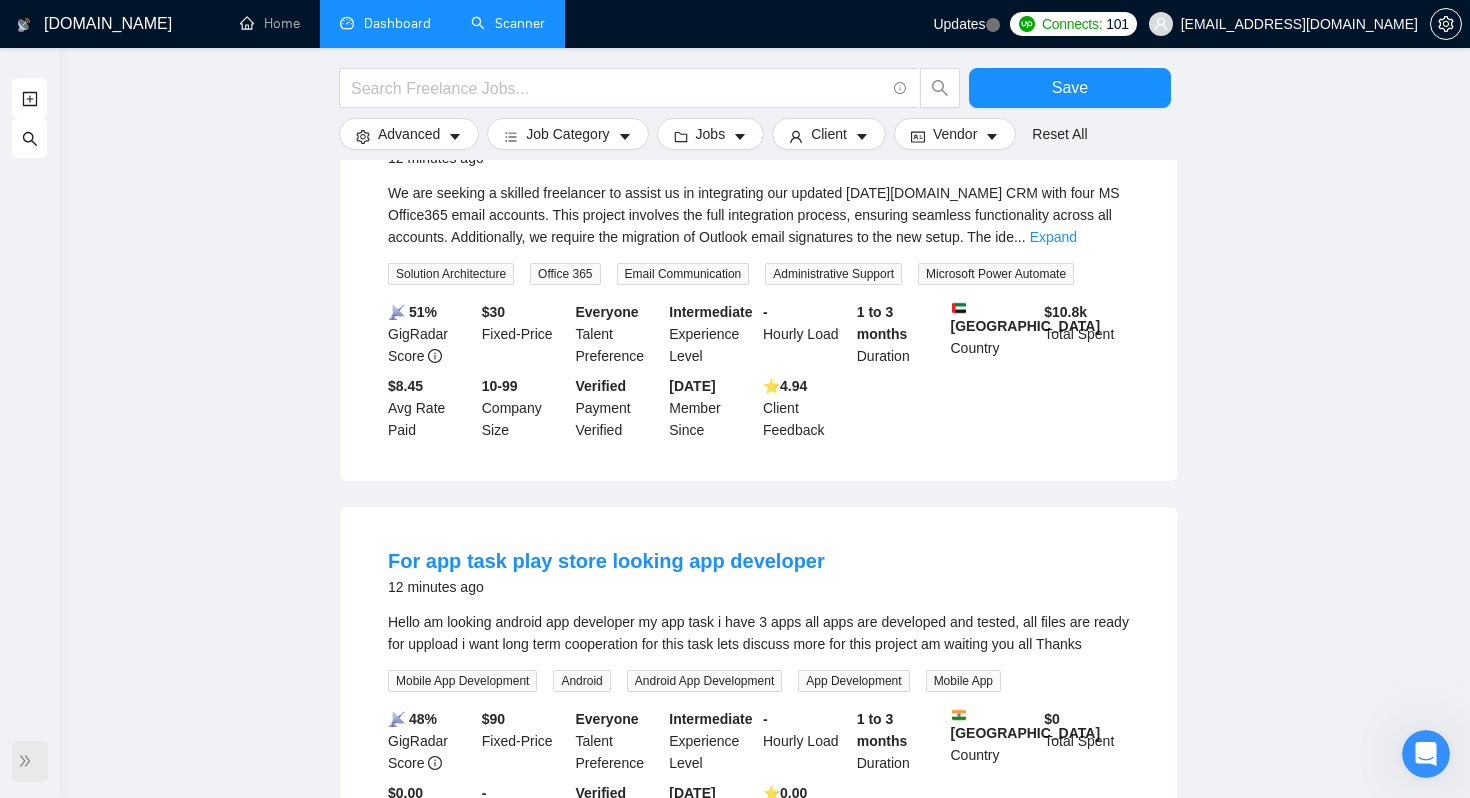 click 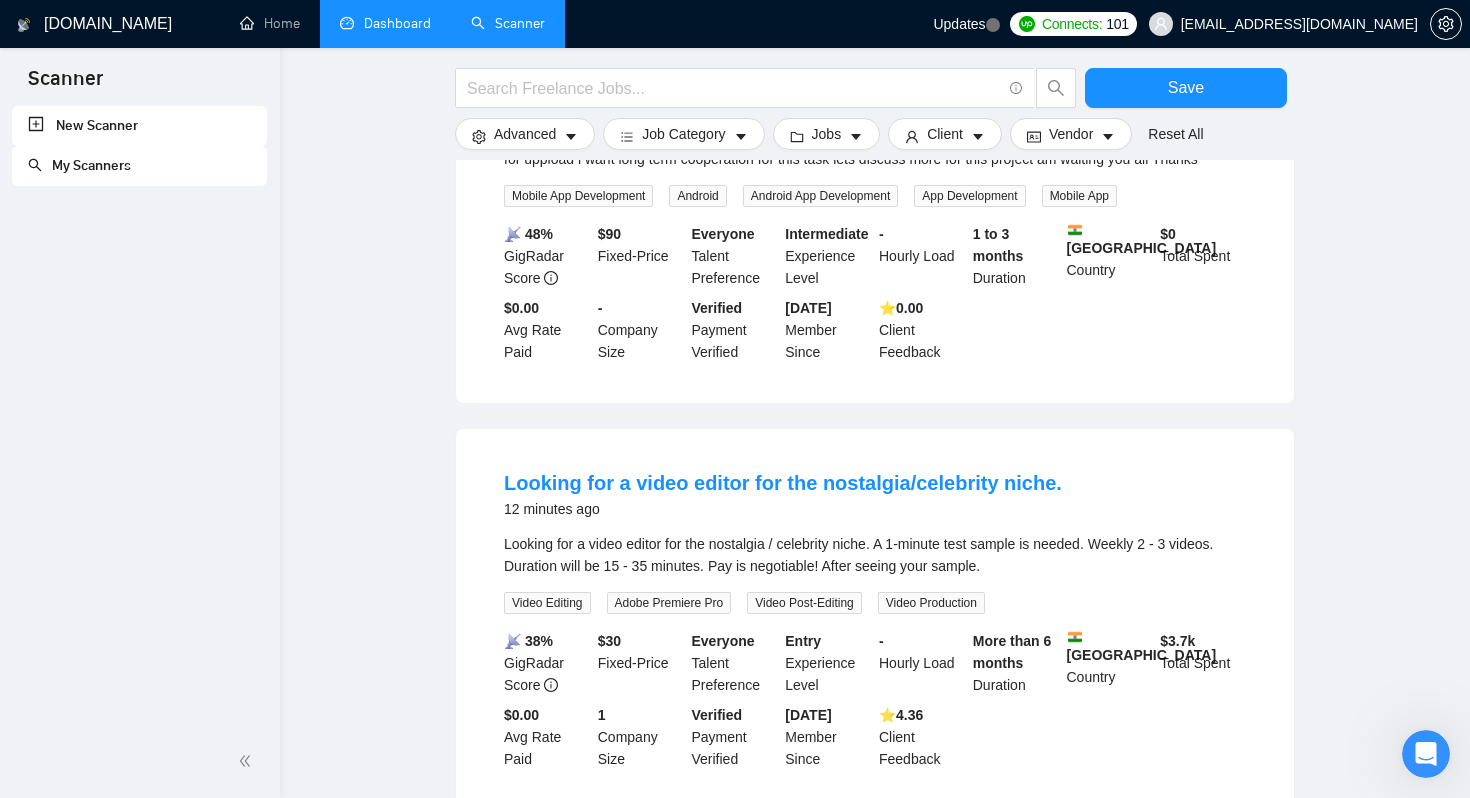 scroll, scrollTop: 0, scrollLeft: 0, axis: both 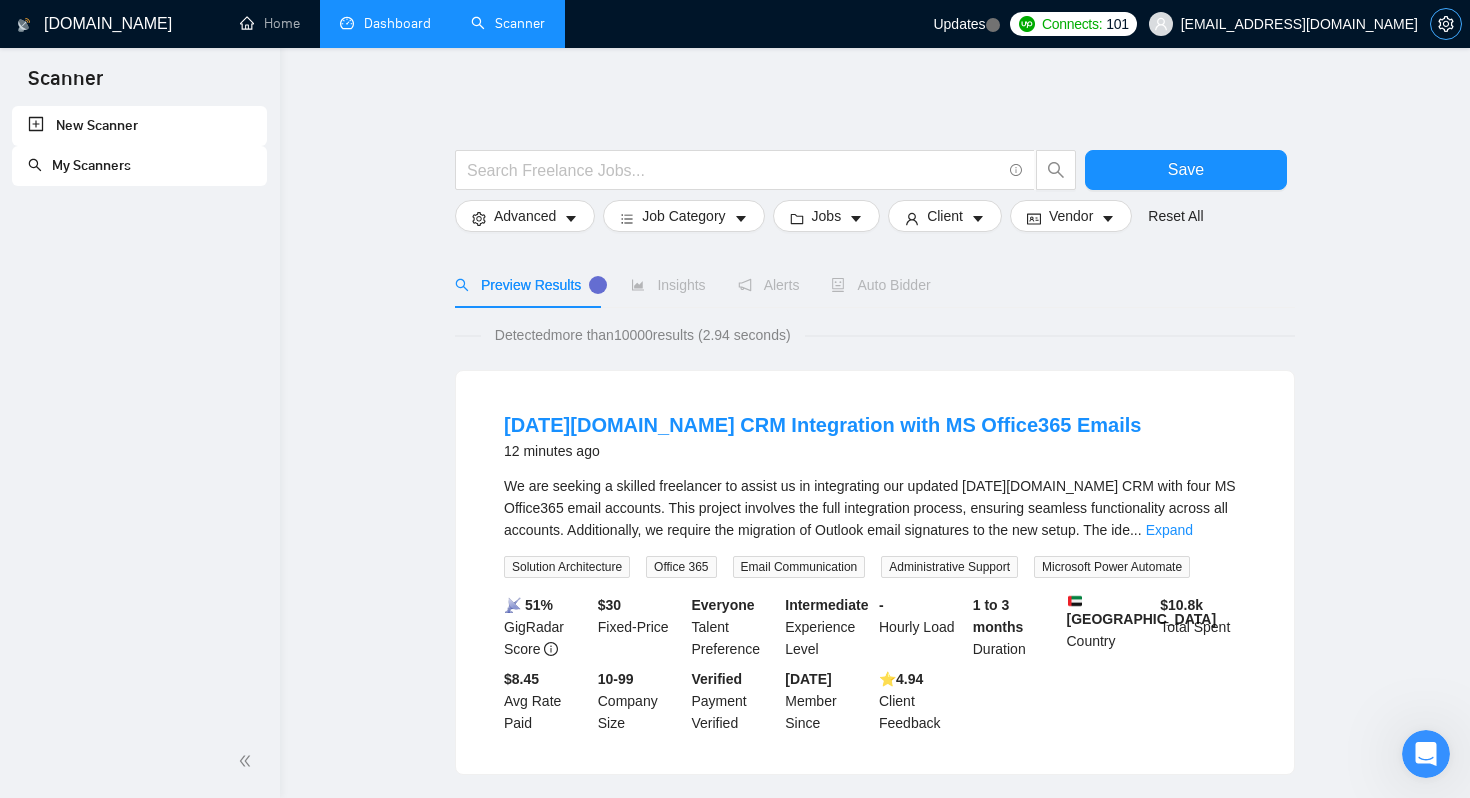click 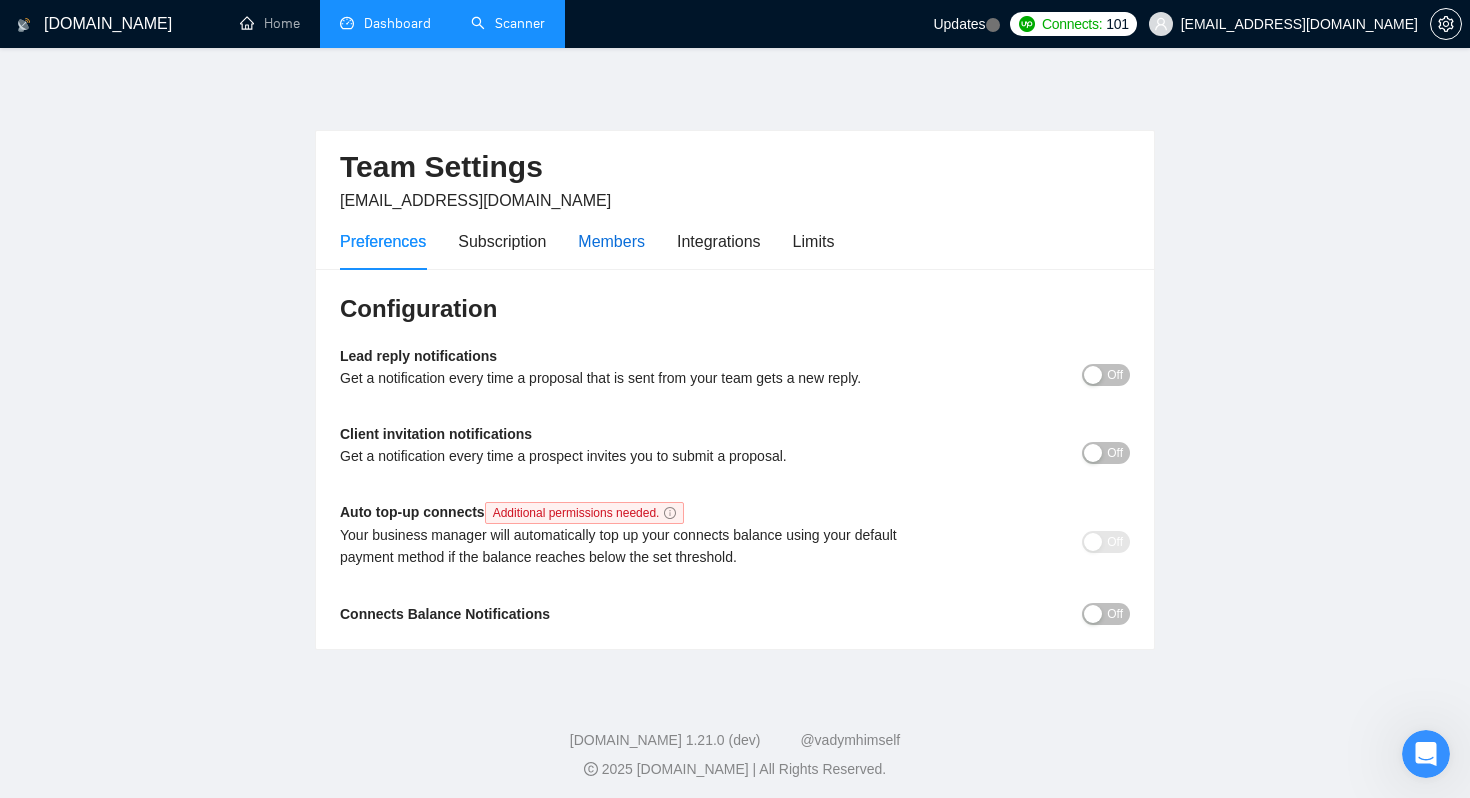 click on "Members" at bounding box center [611, 241] 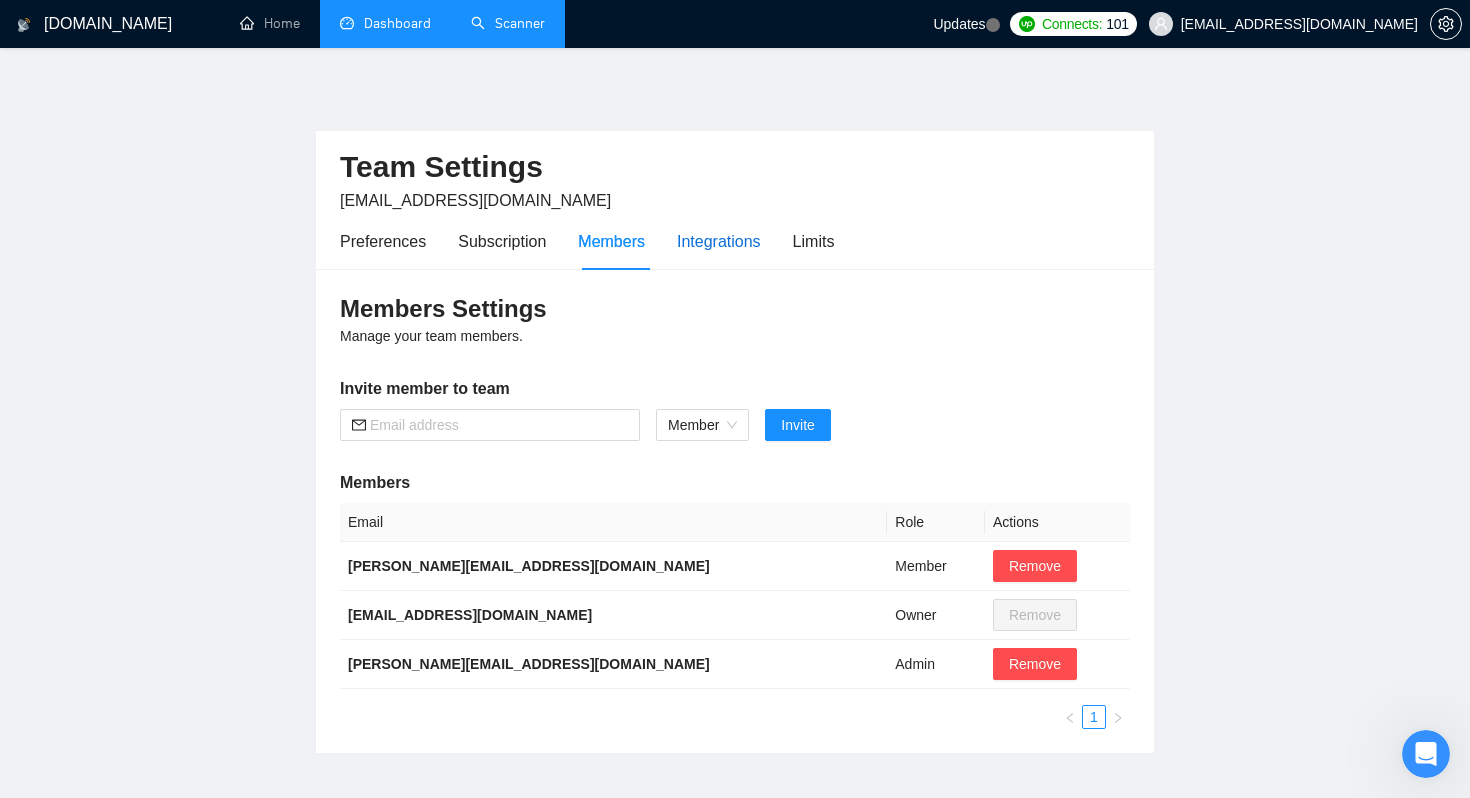 click on "Integrations" at bounding box center (719, 241) 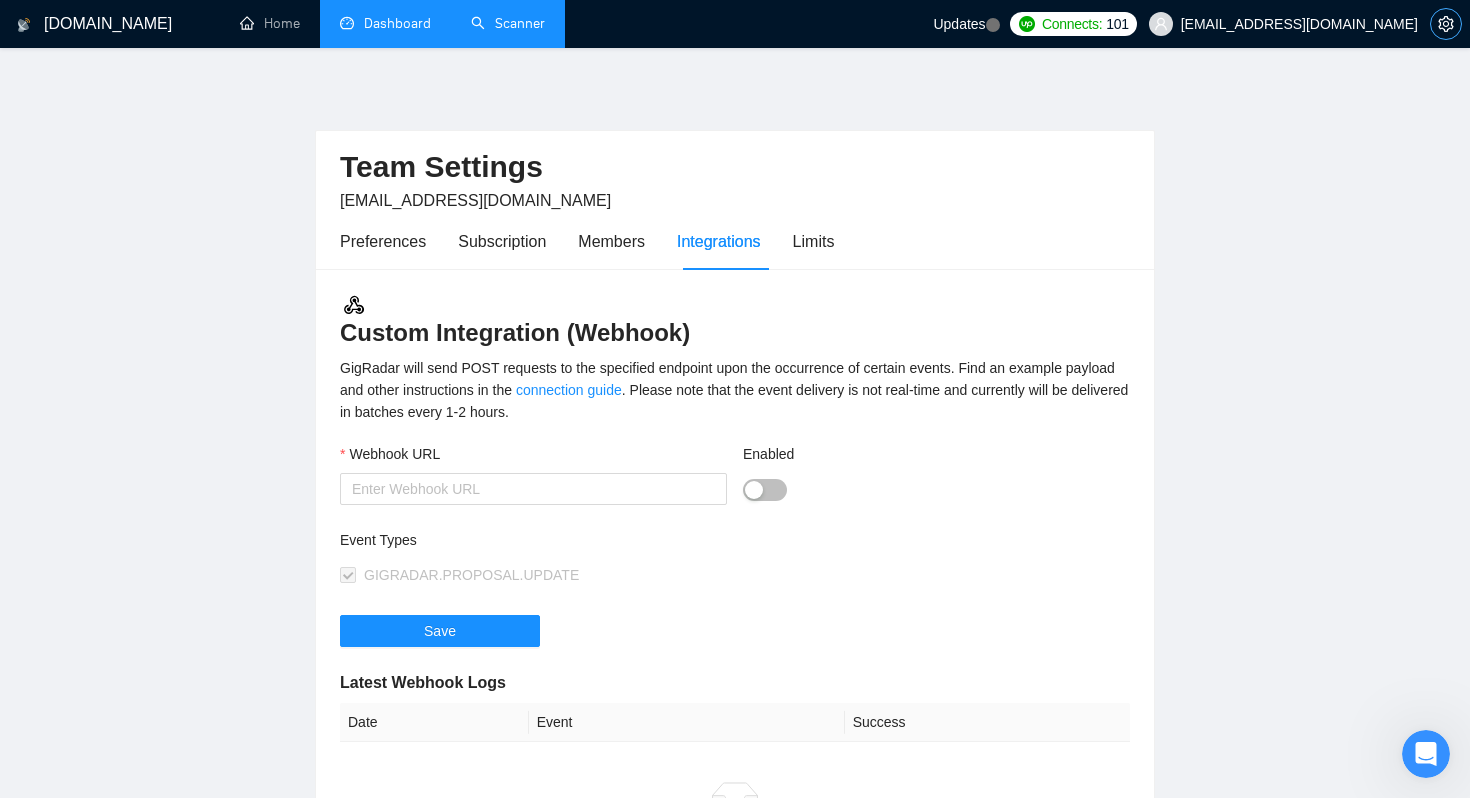 click 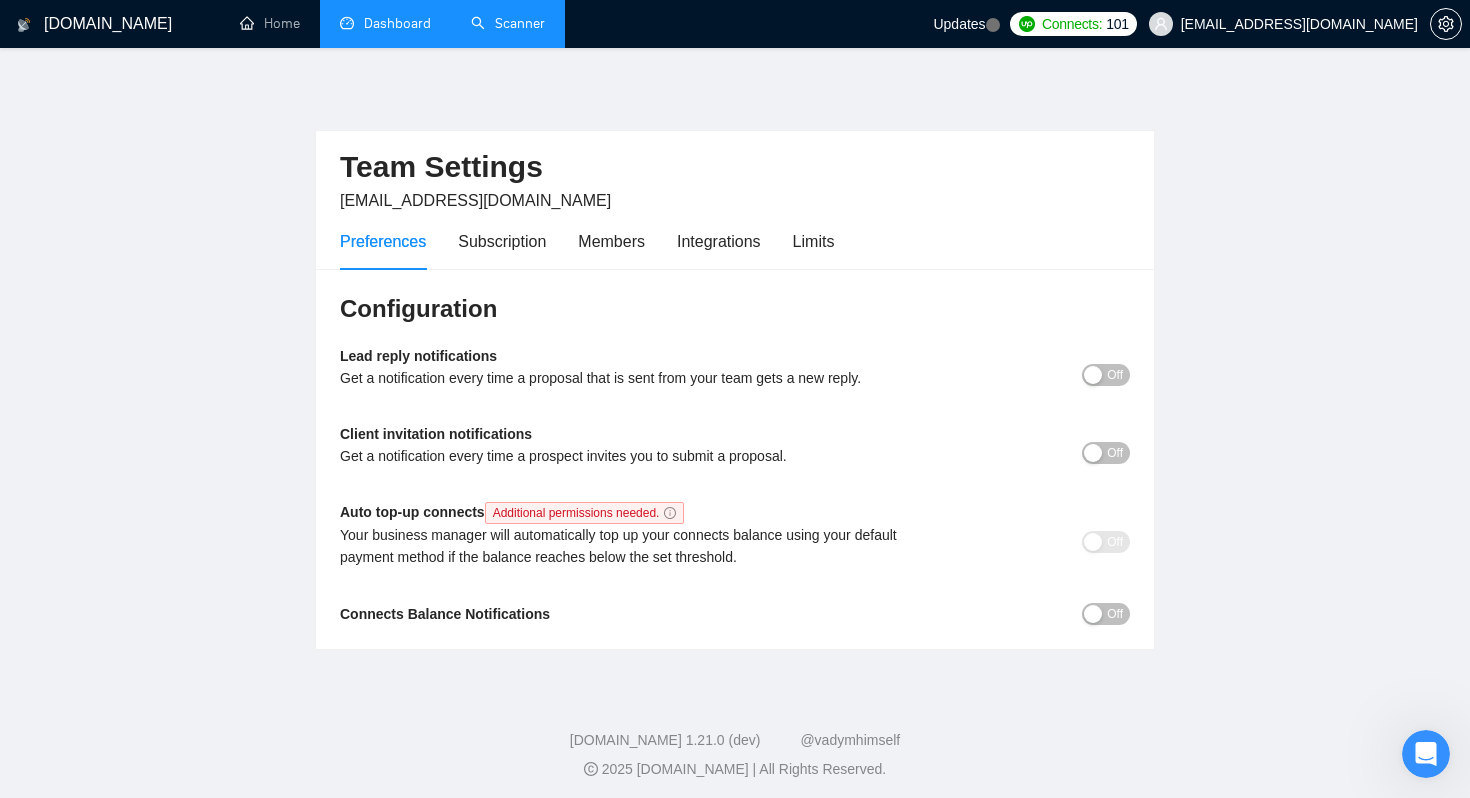 click on "Scanner" at bounding box center [508, 23] 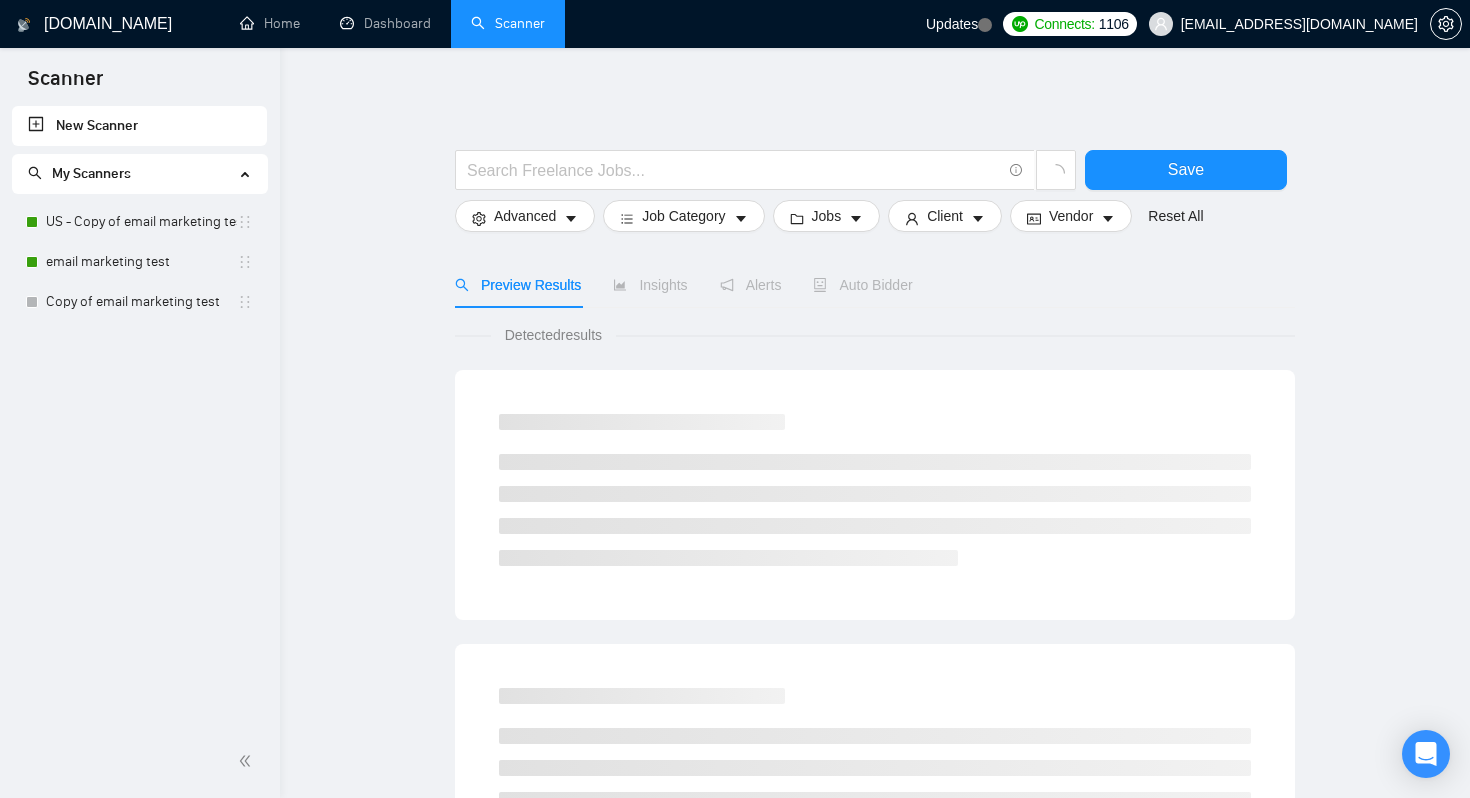 scroll, scrollTop: 0, scrollLeft: 0, axis: both 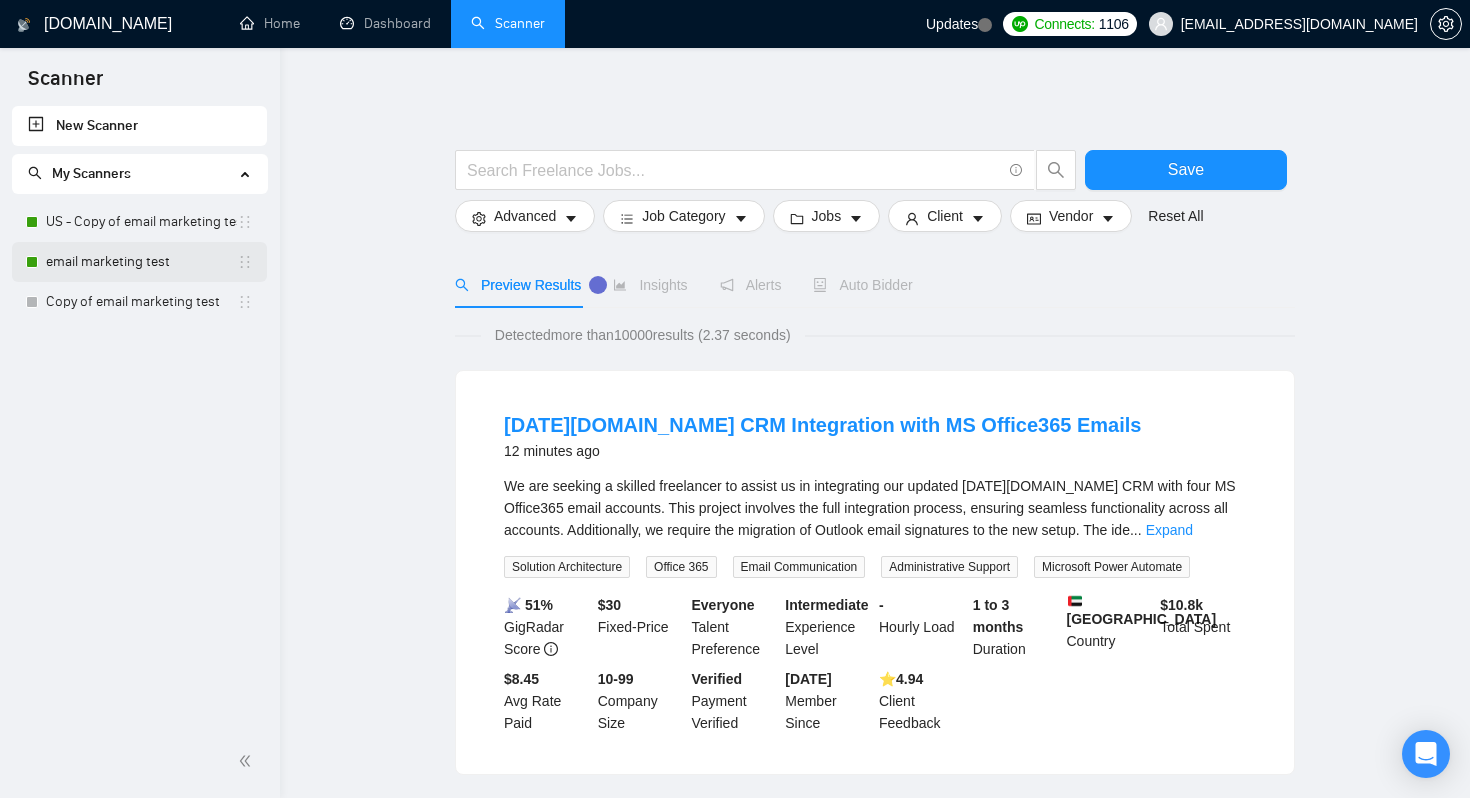 click on "email marketing test" at bounding box center (141, 262) 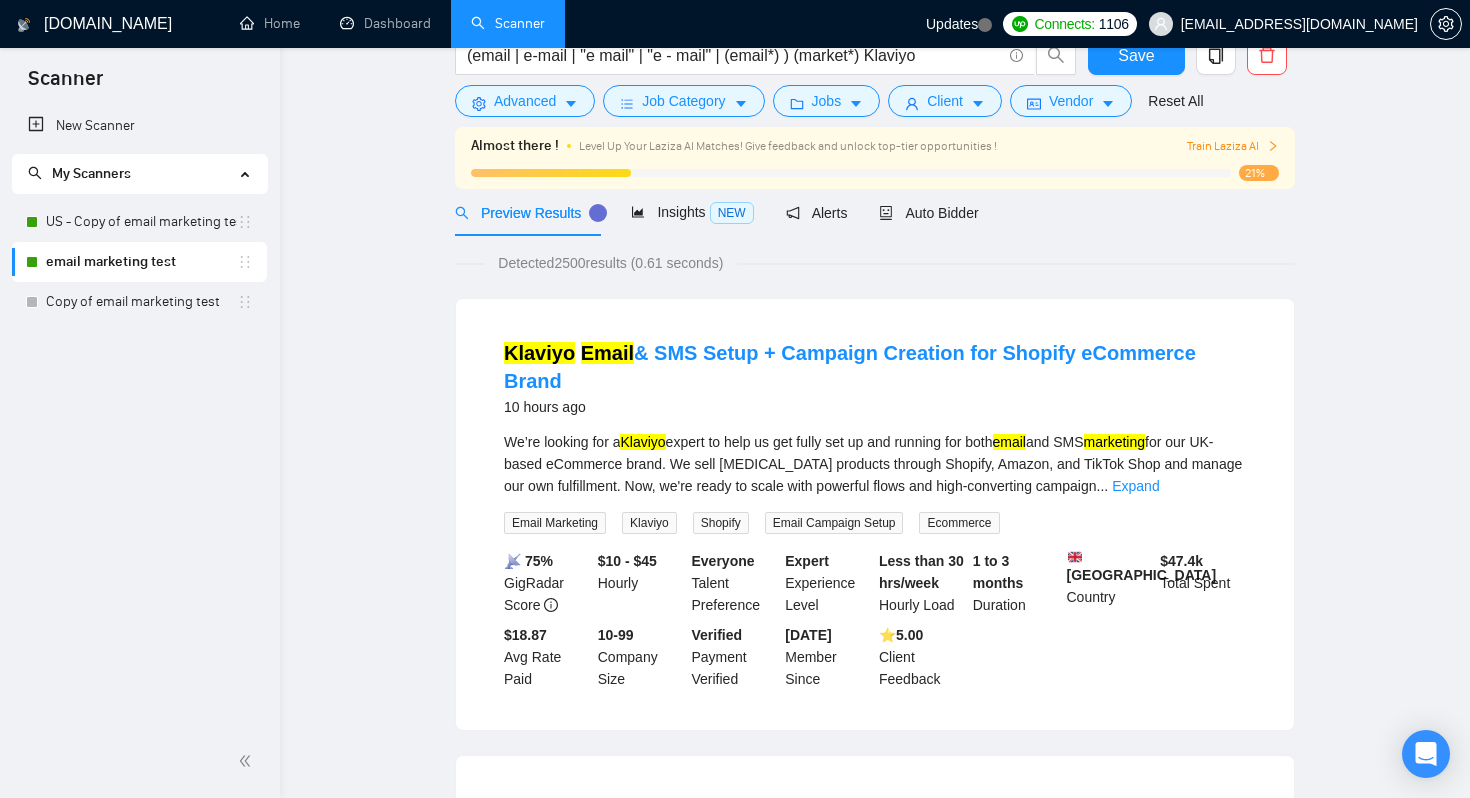 scroll, scrollTop: 0, scrollLeft: 0, axis: both 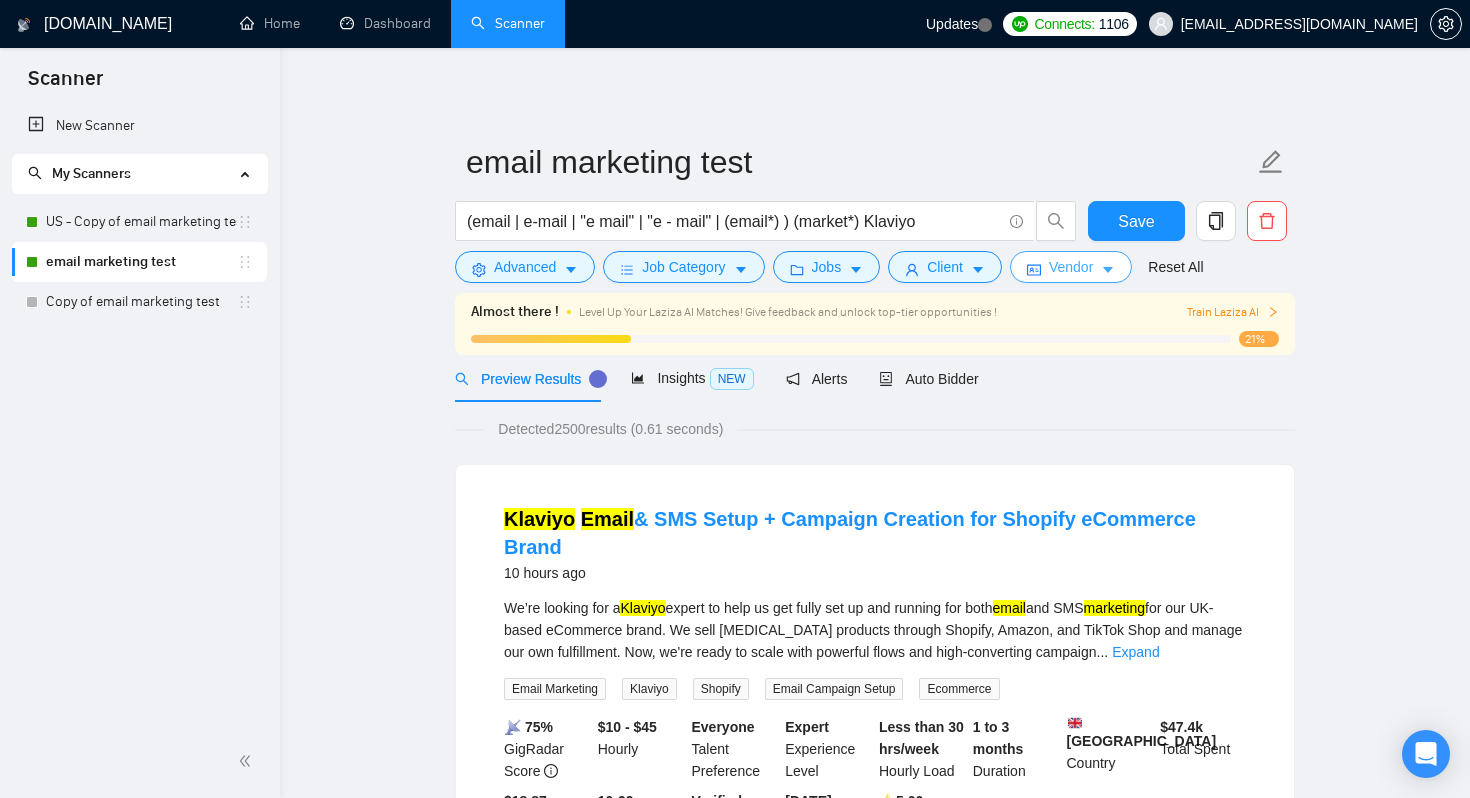 click on "Vendor" at bounding box center (1071, 267) 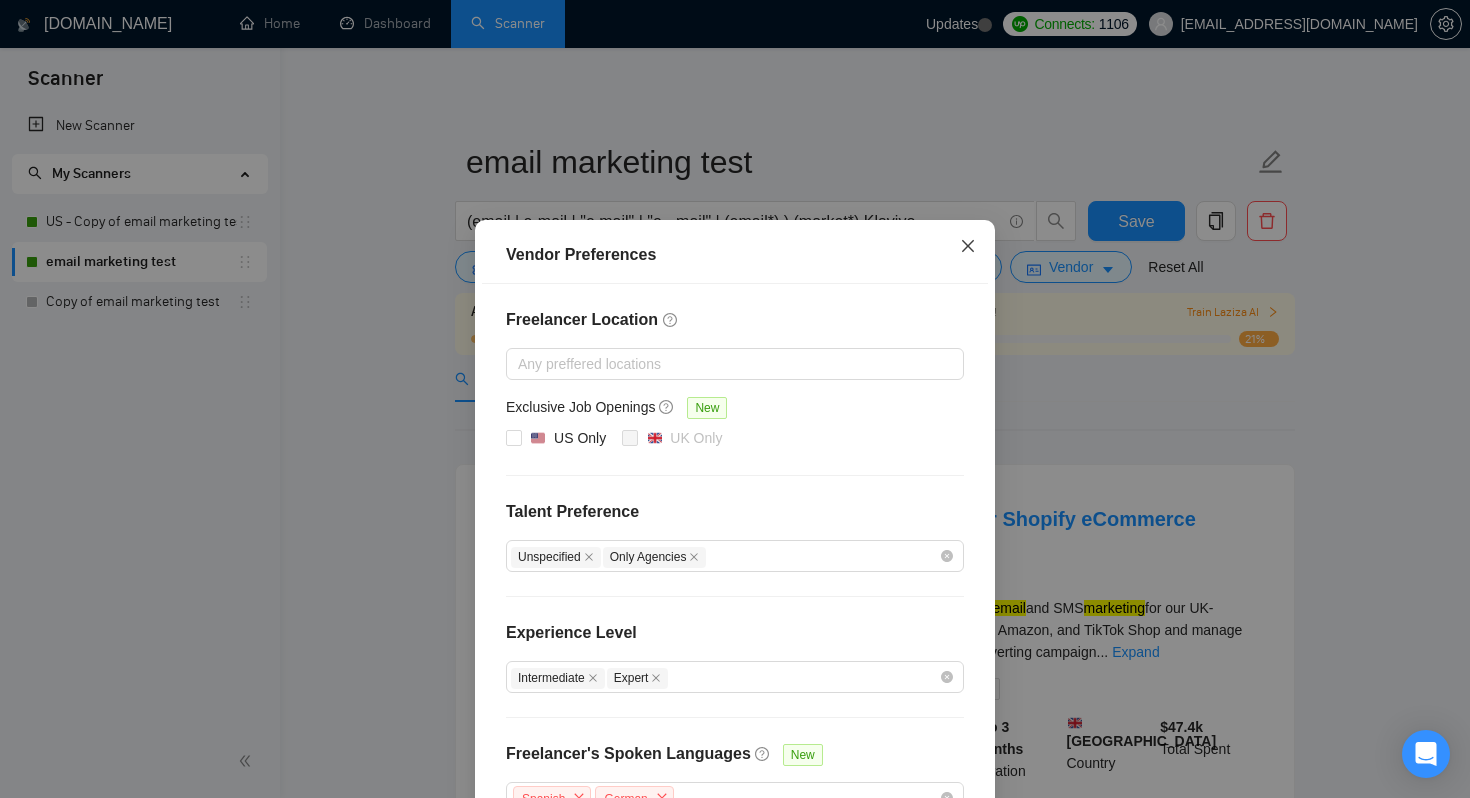 click 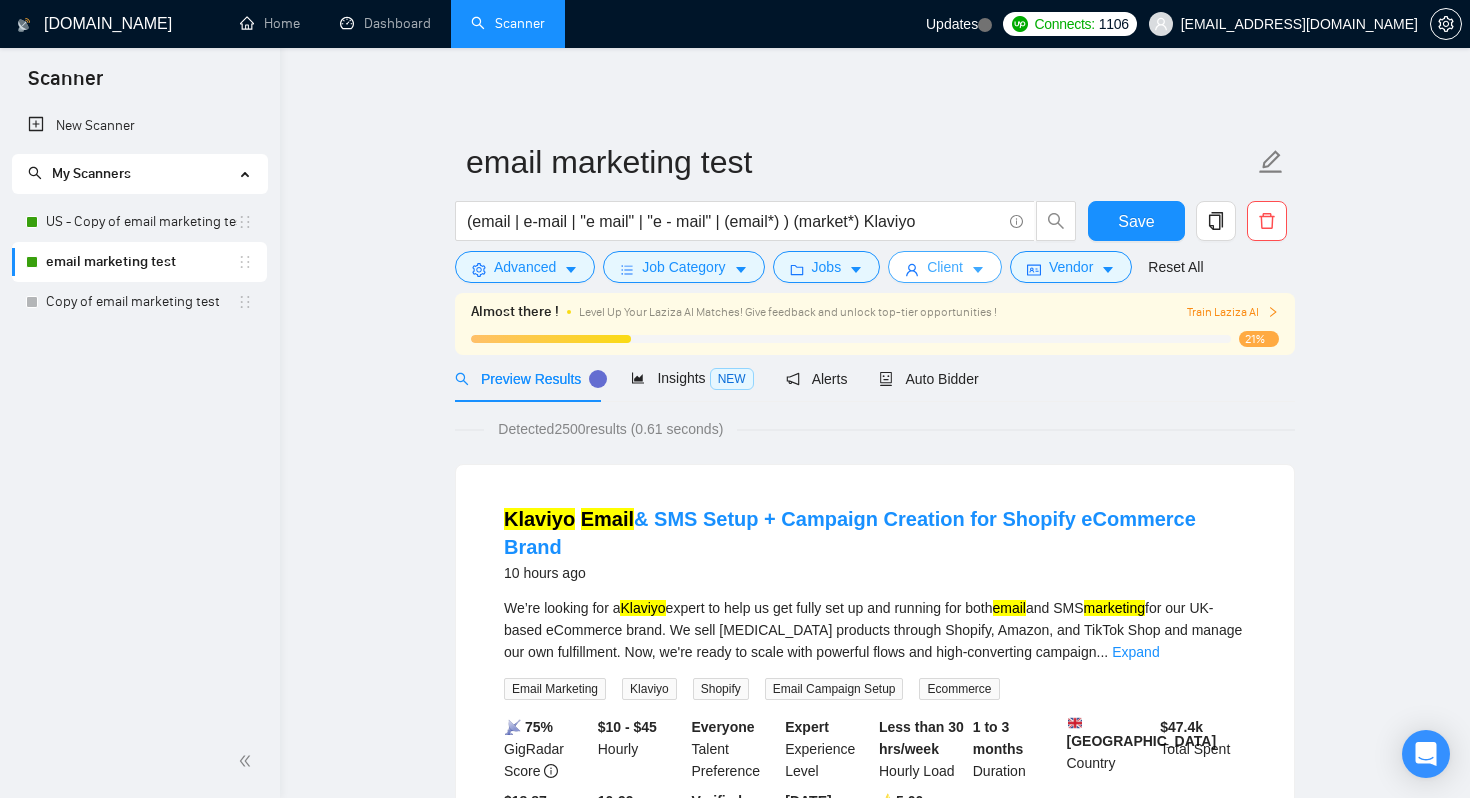 click on "Client" at bounding box center (945, 267) 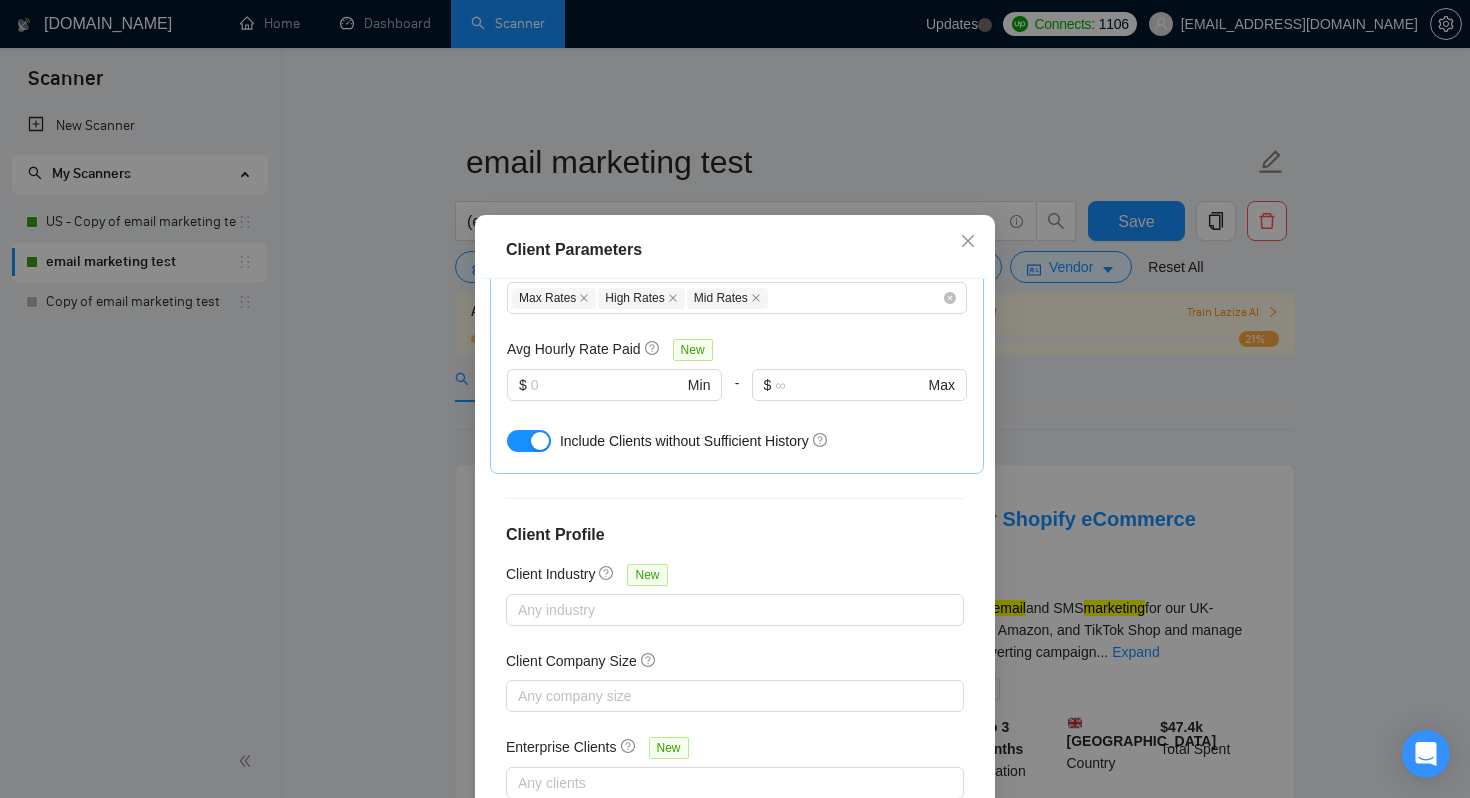 scroll, scrollTop: 687, scrollLeft: 0, axis: vertical 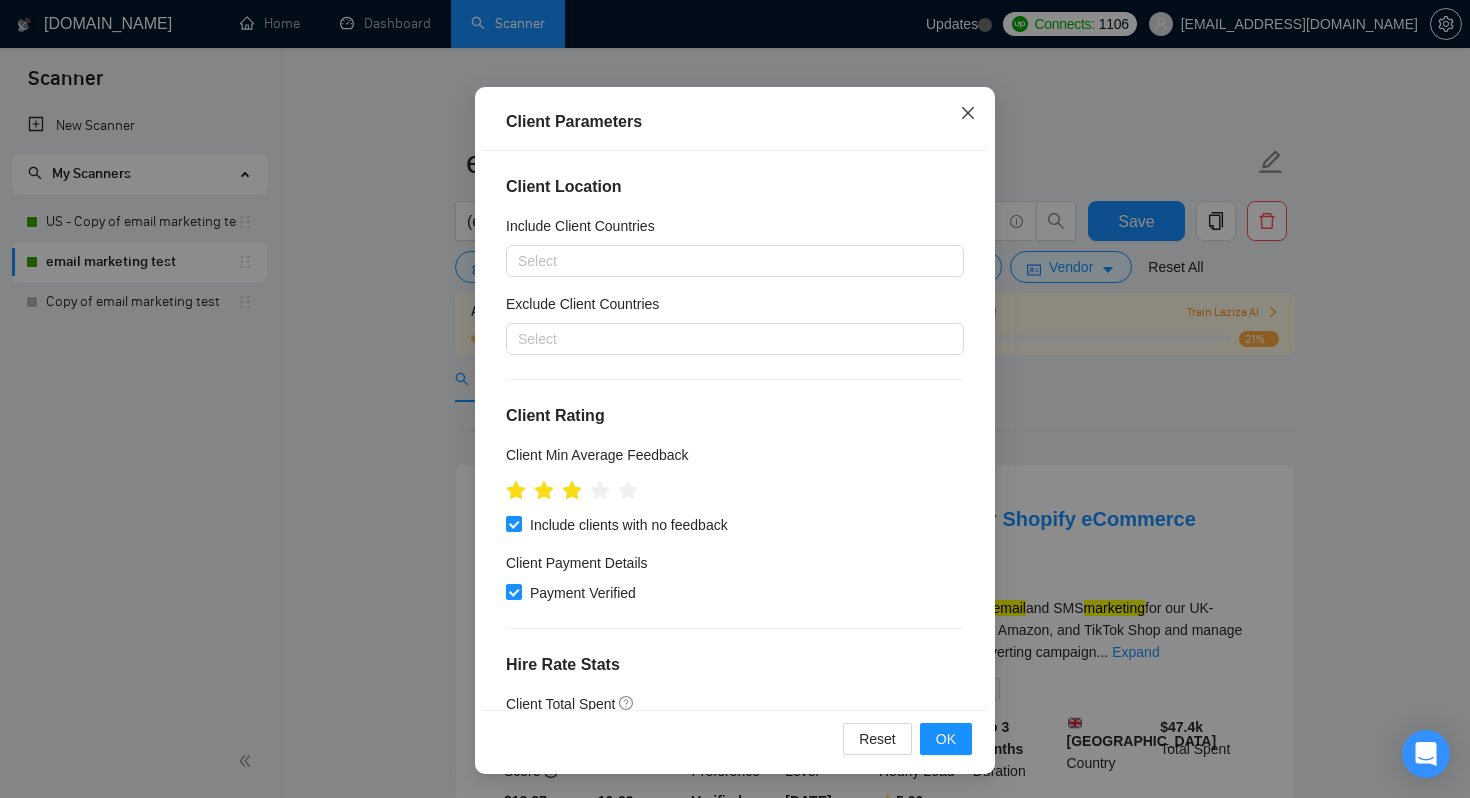 click 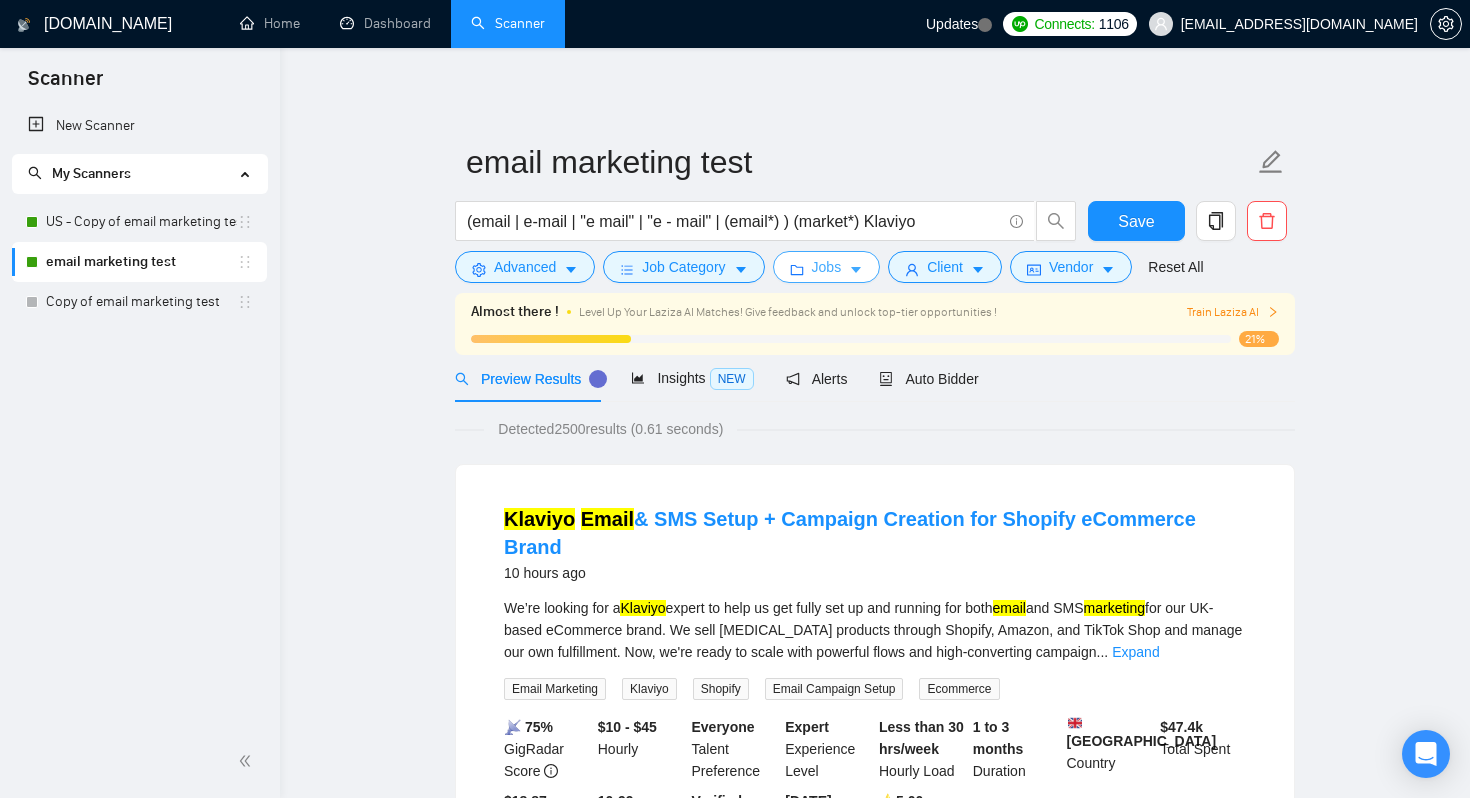 click on "Jobs" at bounding box center (827, 267) 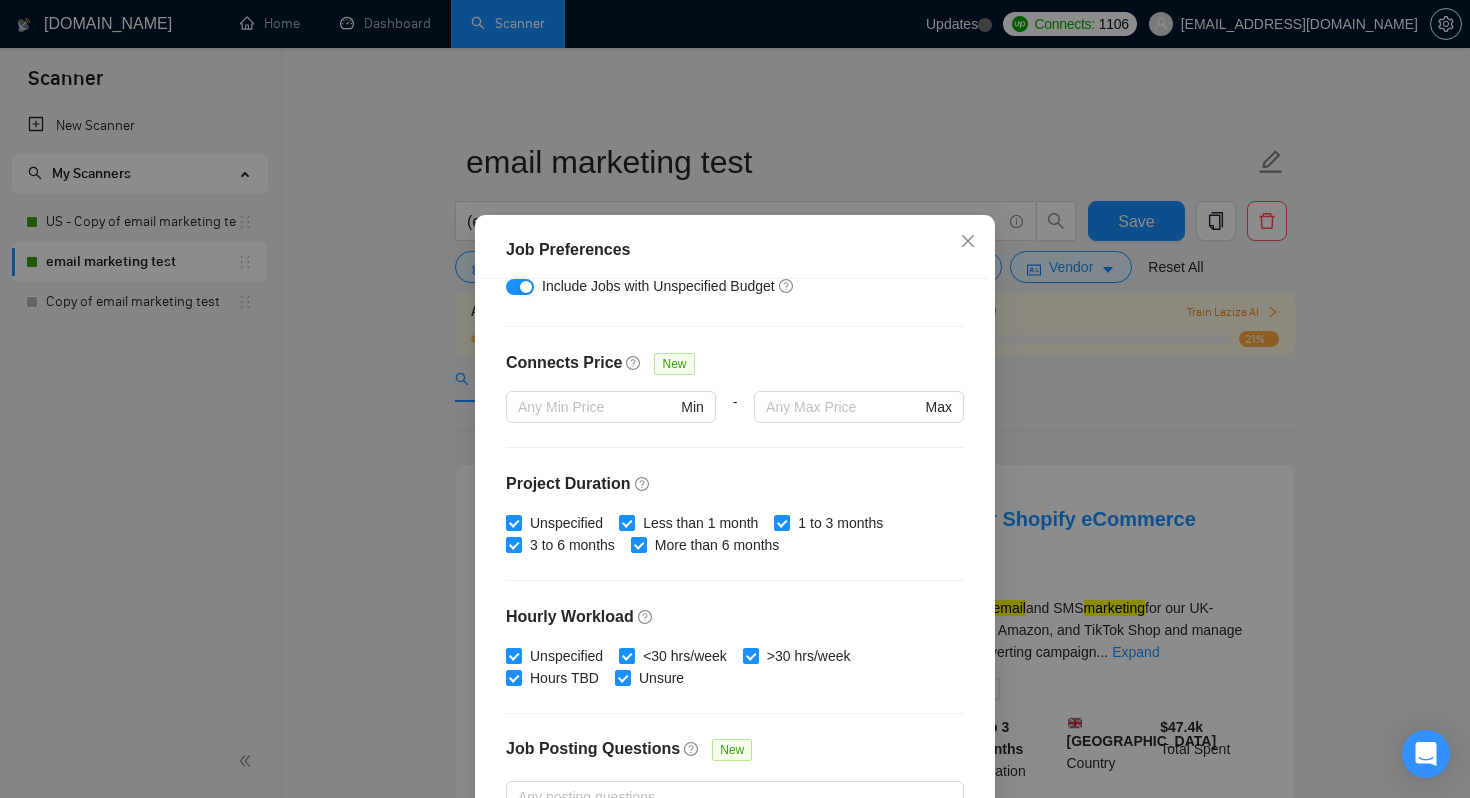 scroll, scrollTop: 568, scrollLeft: 0, axis: vertical 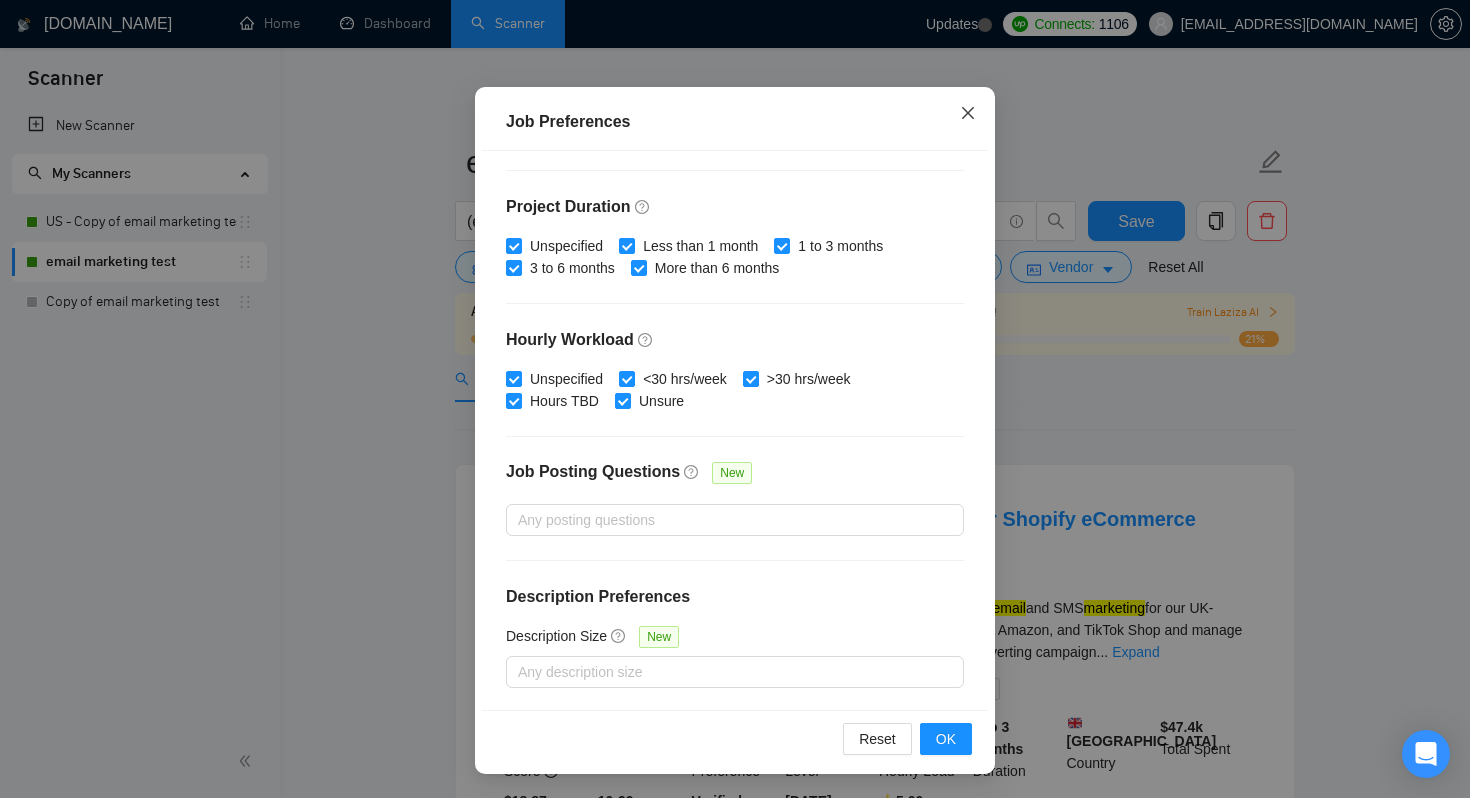 click at bounding box center [968, 114] 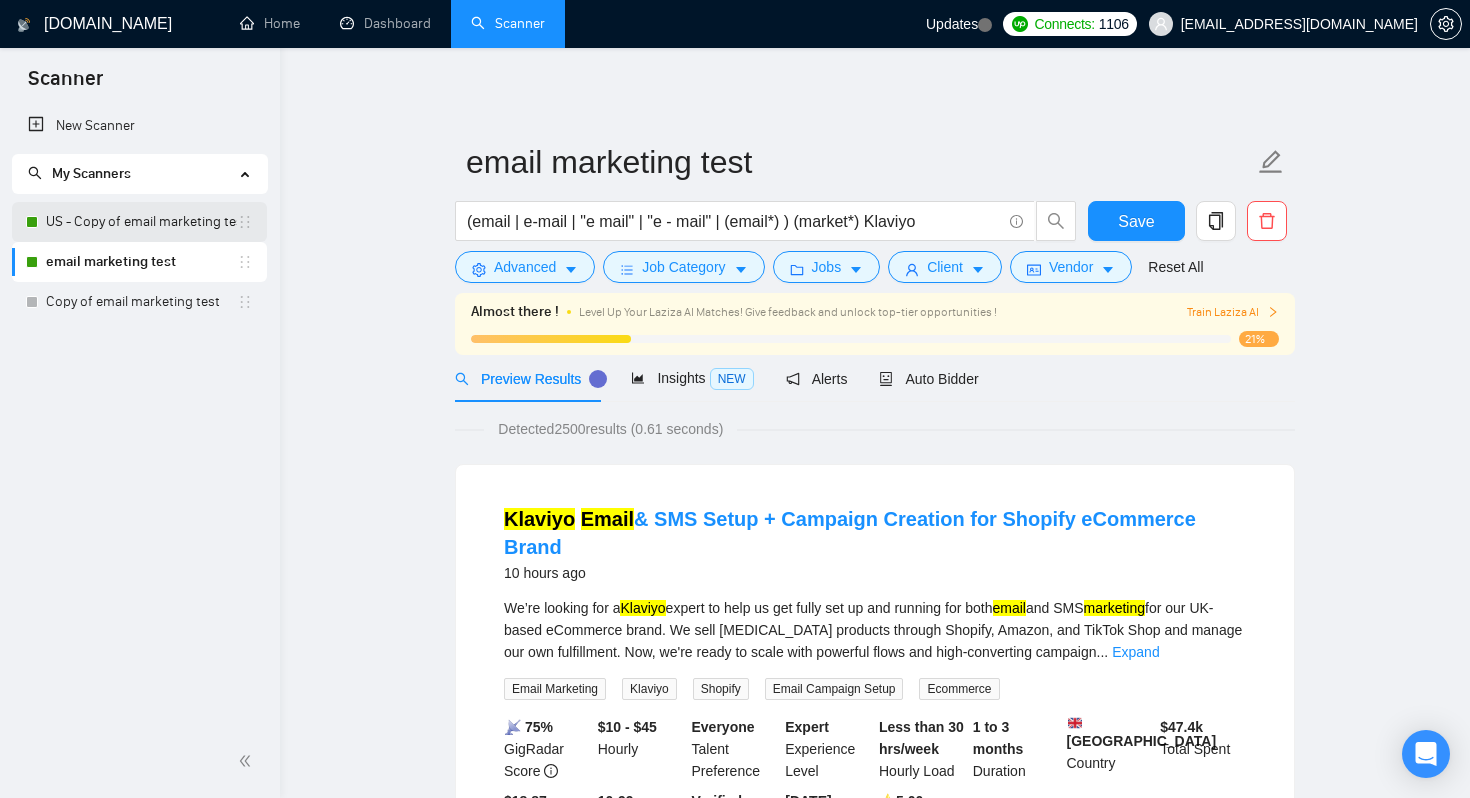 click on "US - Copy of email marketing test" at bounding box center (141, 222) 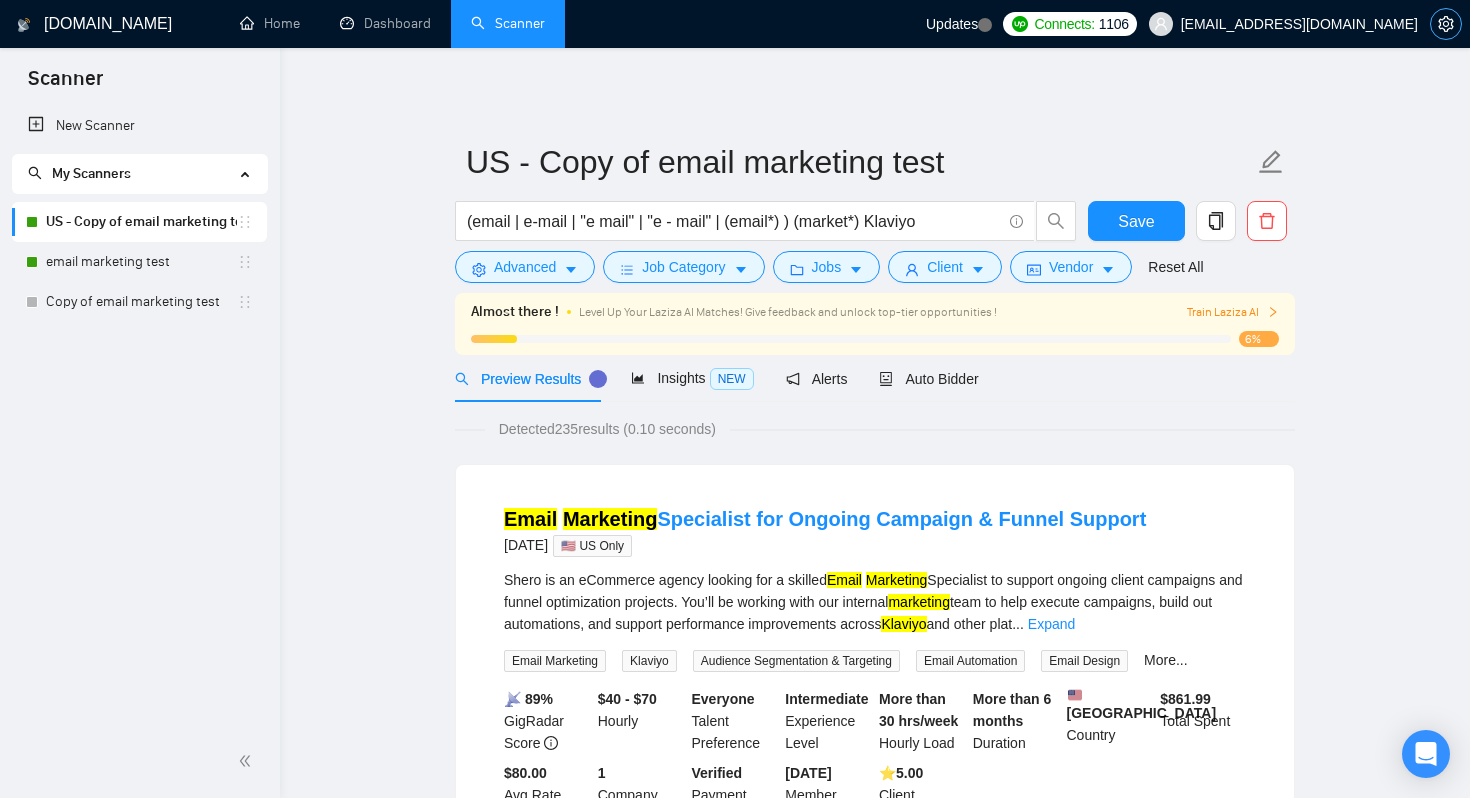 click 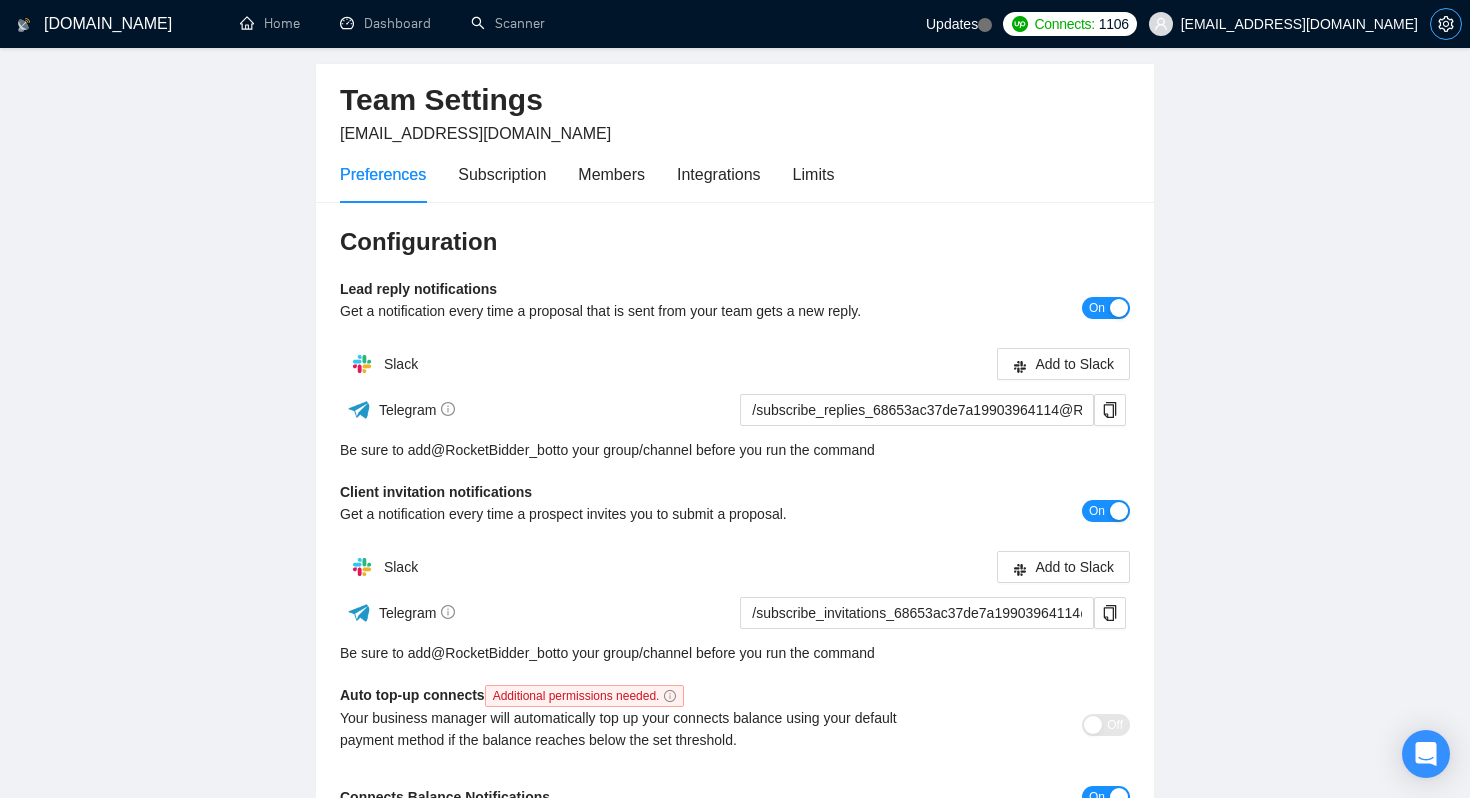 scroll, scrollTop: 69, scrollLeft: 0, axis: vertical 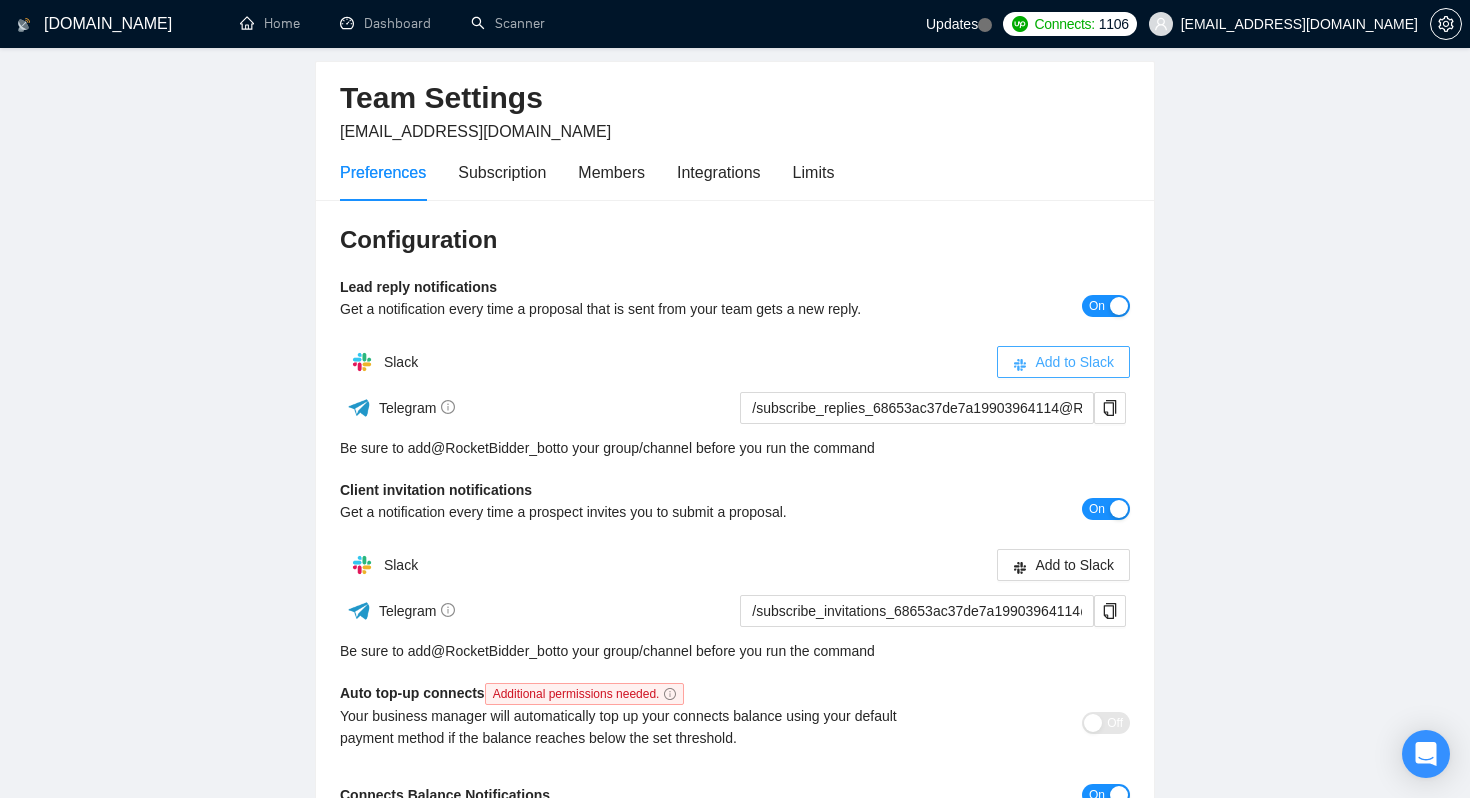 click on "Add to Slack" at bounding box center (1074, 362) 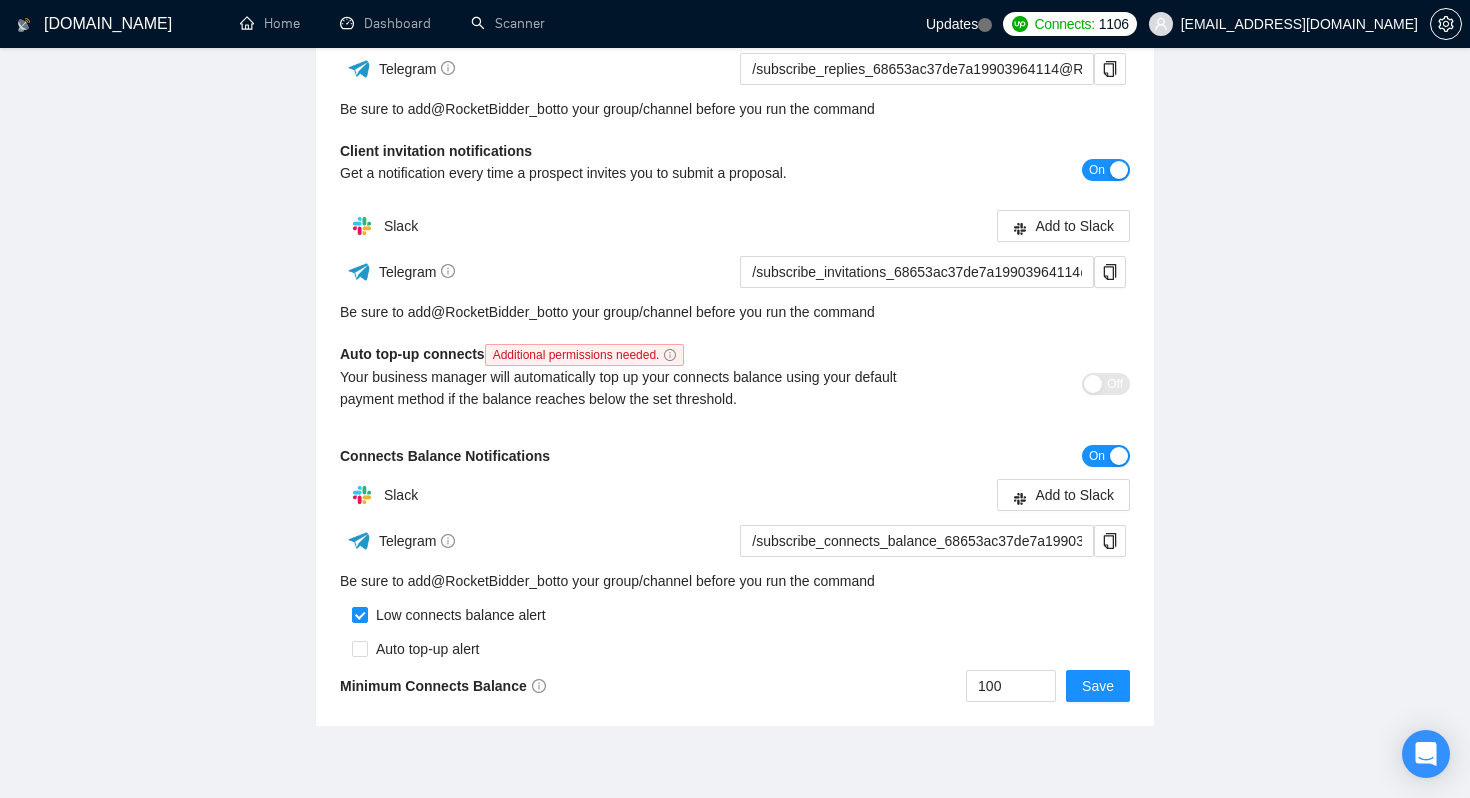 scroll, scrollTop: 355, scrollLeft: 0, axis: vertical 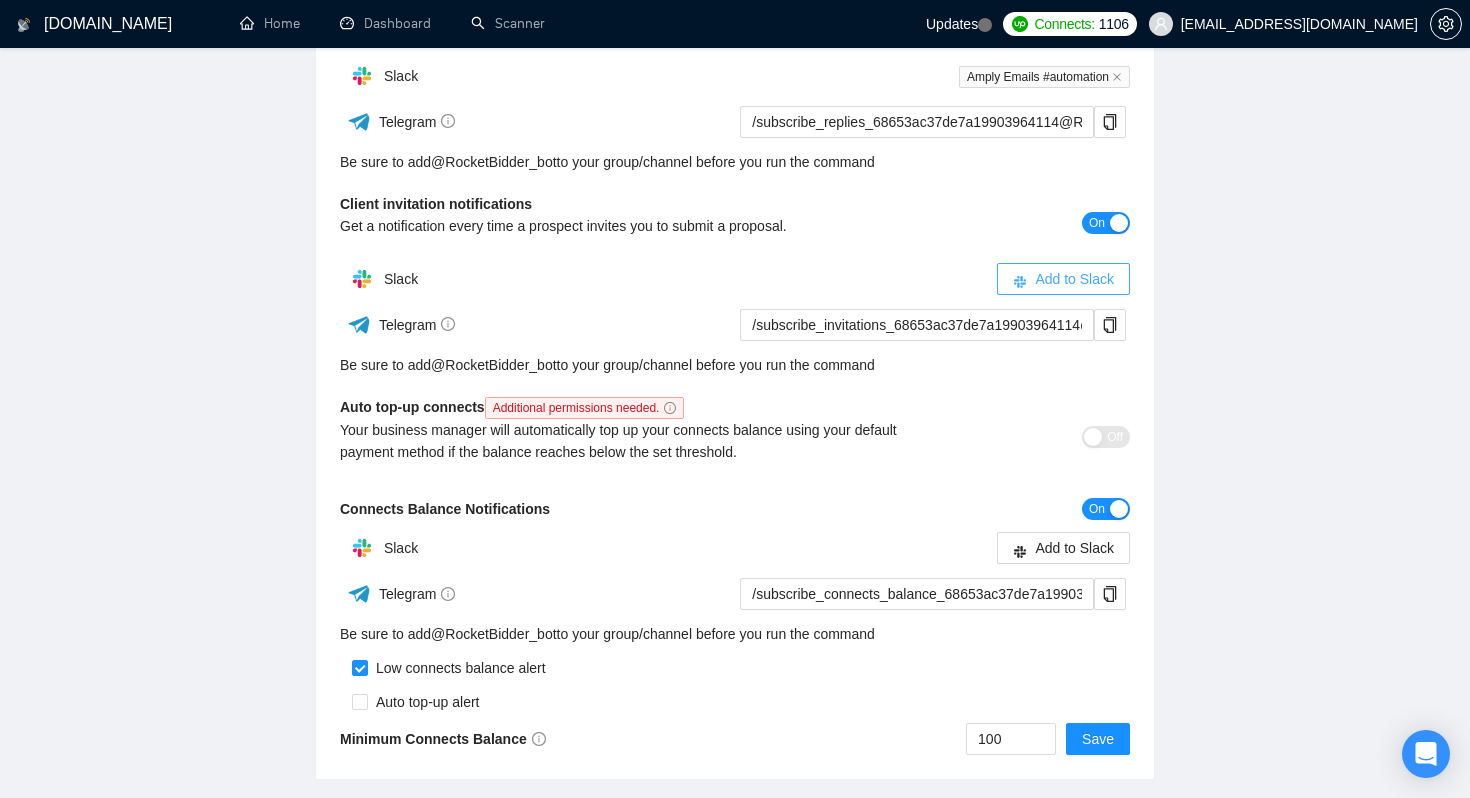 click on "Add to Slack" at bounding box center (1074, 279) 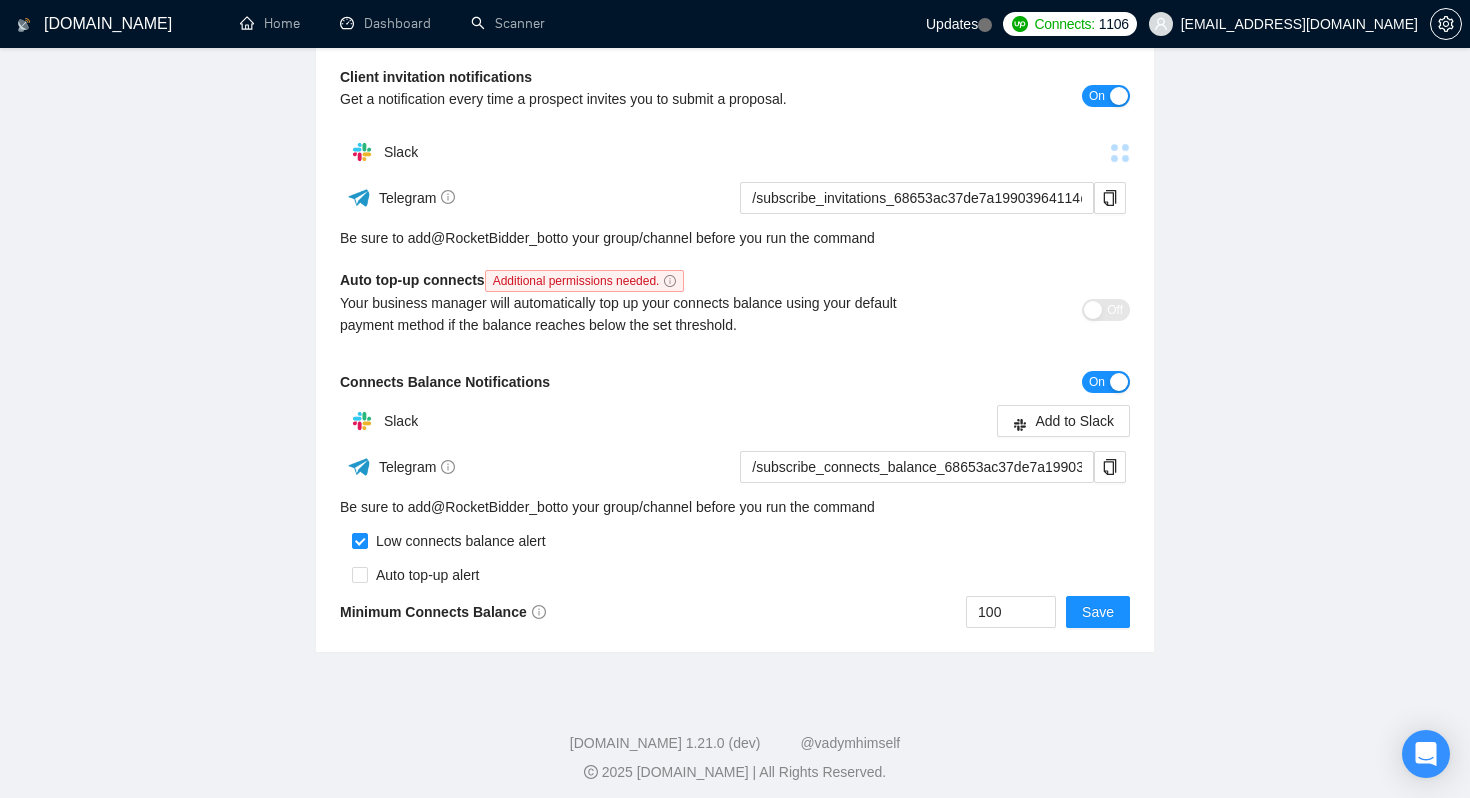 scroll, scrollTop: 491, scrollLeft: 0, axis: vertical 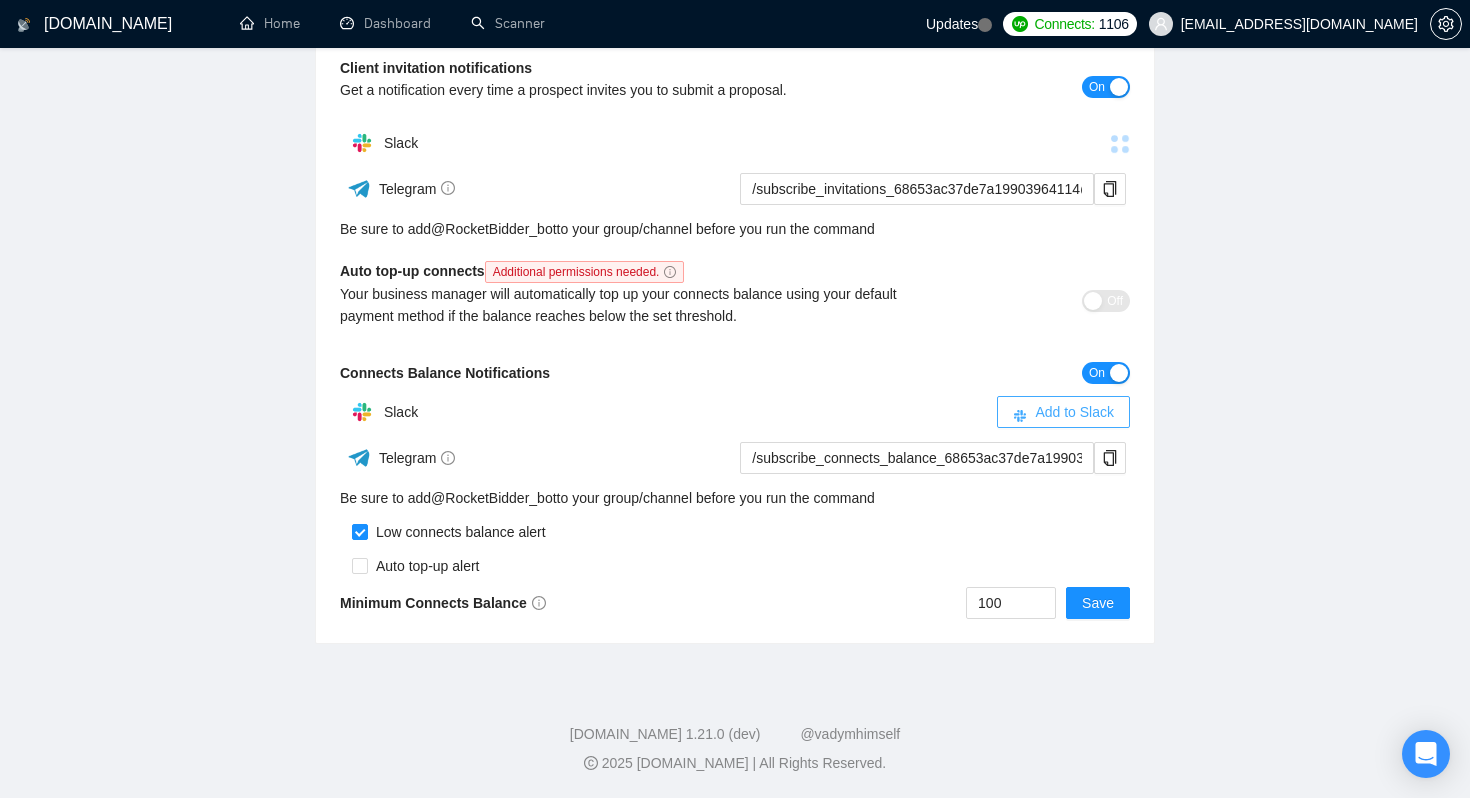 click on "Add to Slack" at bounding box center (1074, 412) 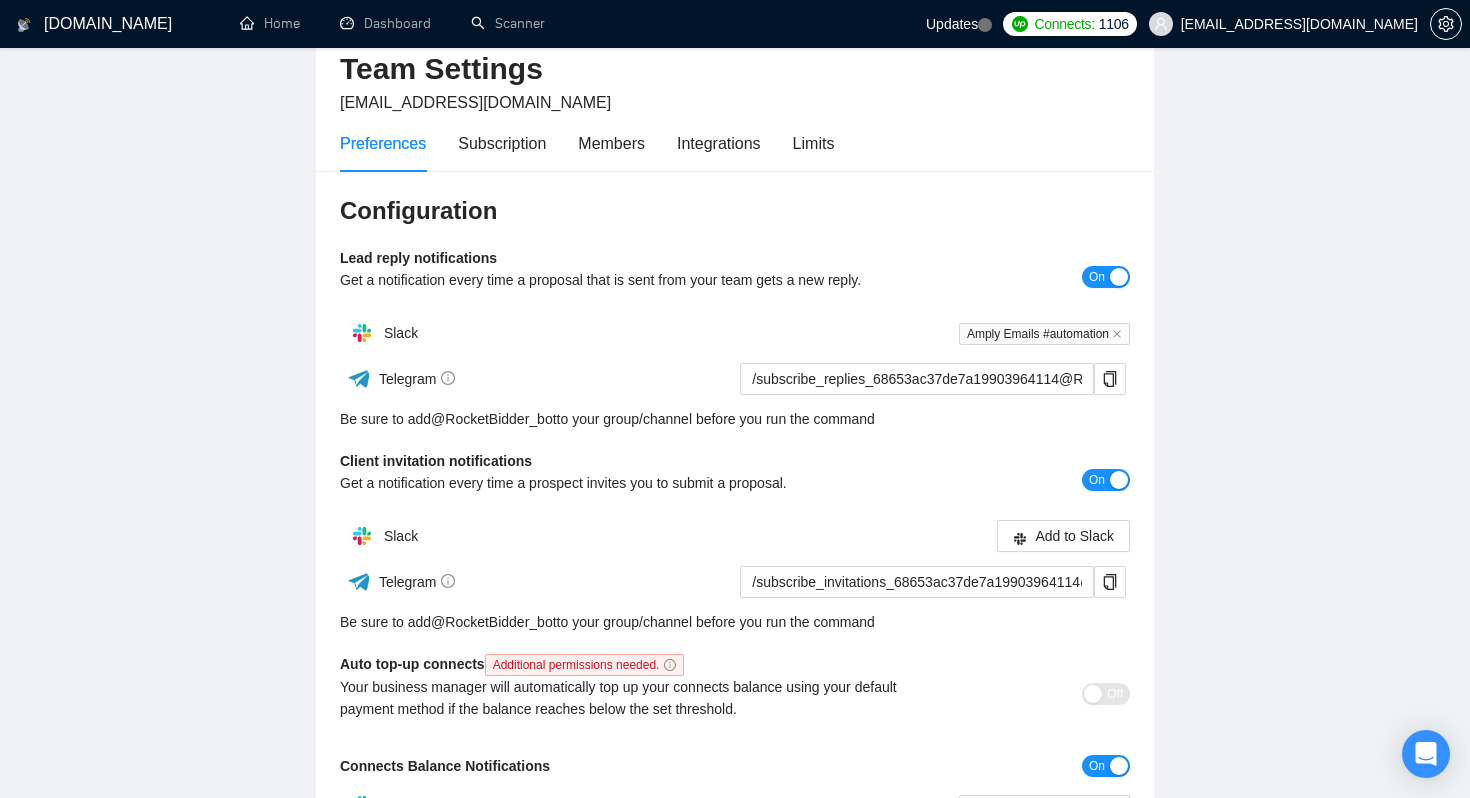 scroll, scrollTop: 94, scrollLeft: 0, axis: vertical 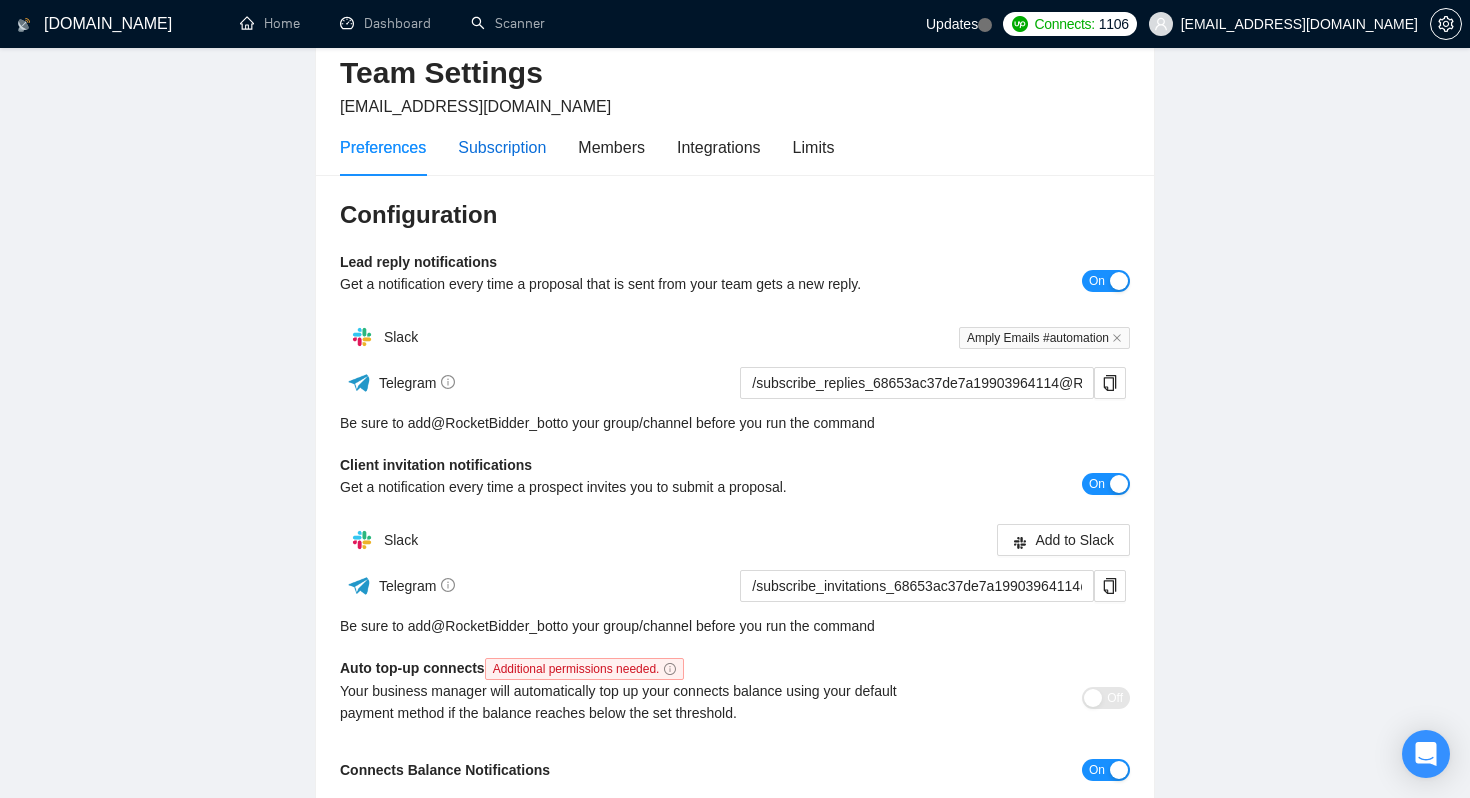click on "Subscription" at bounding box center [502, 147] 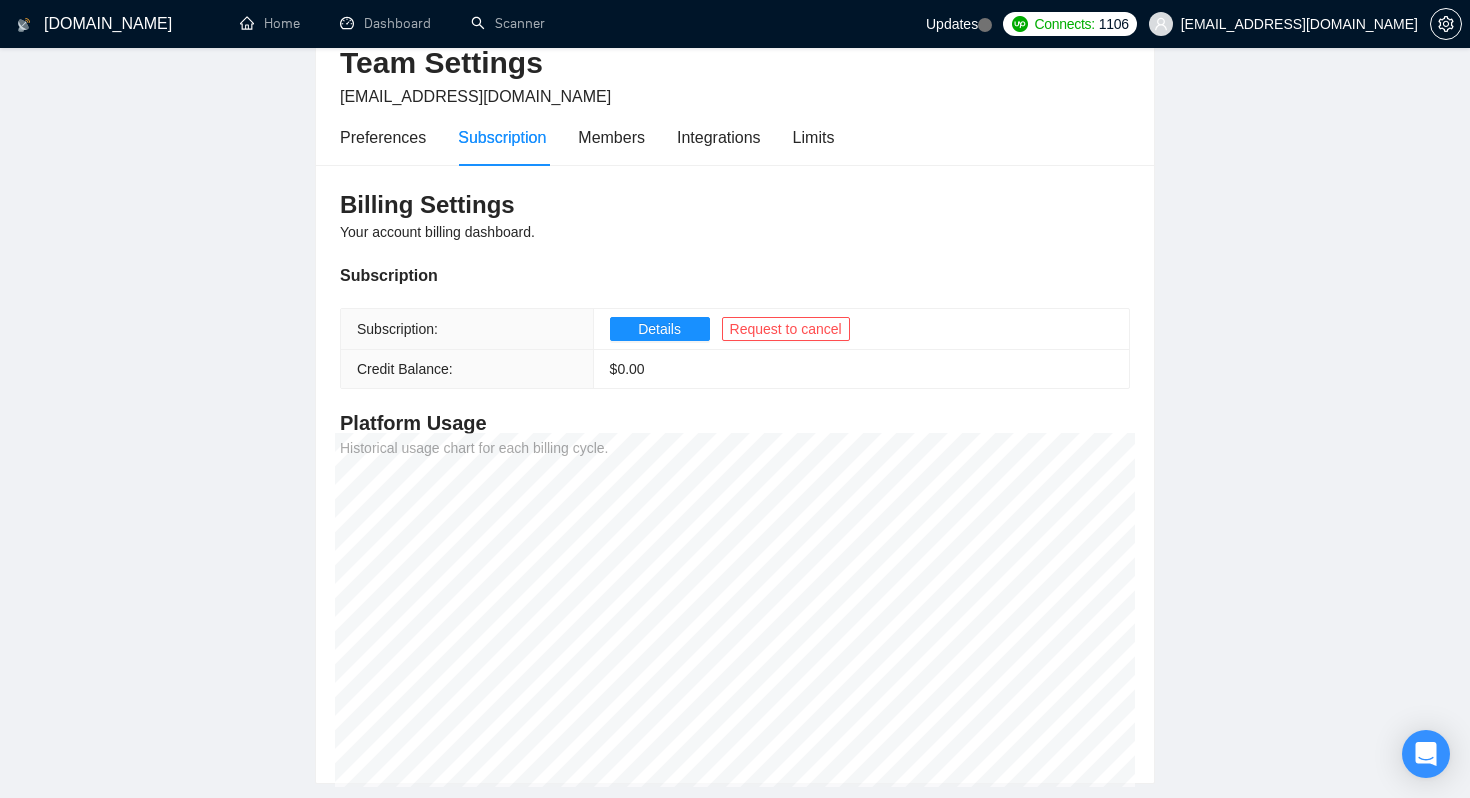 scroll, scrollTop: 97, scrollLeft: 0, axis: vertical 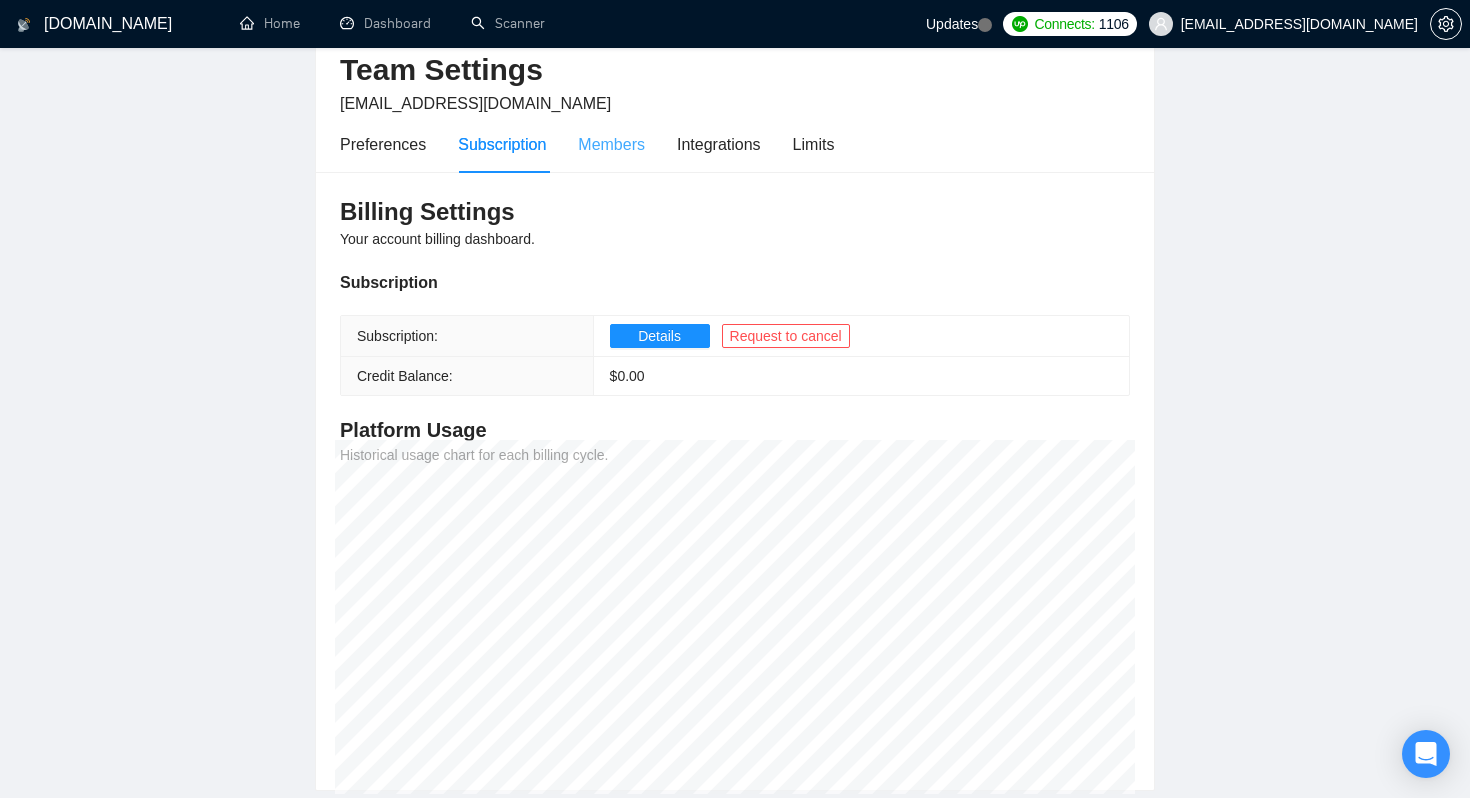 click on "Members" at bounding box center [611, 144] 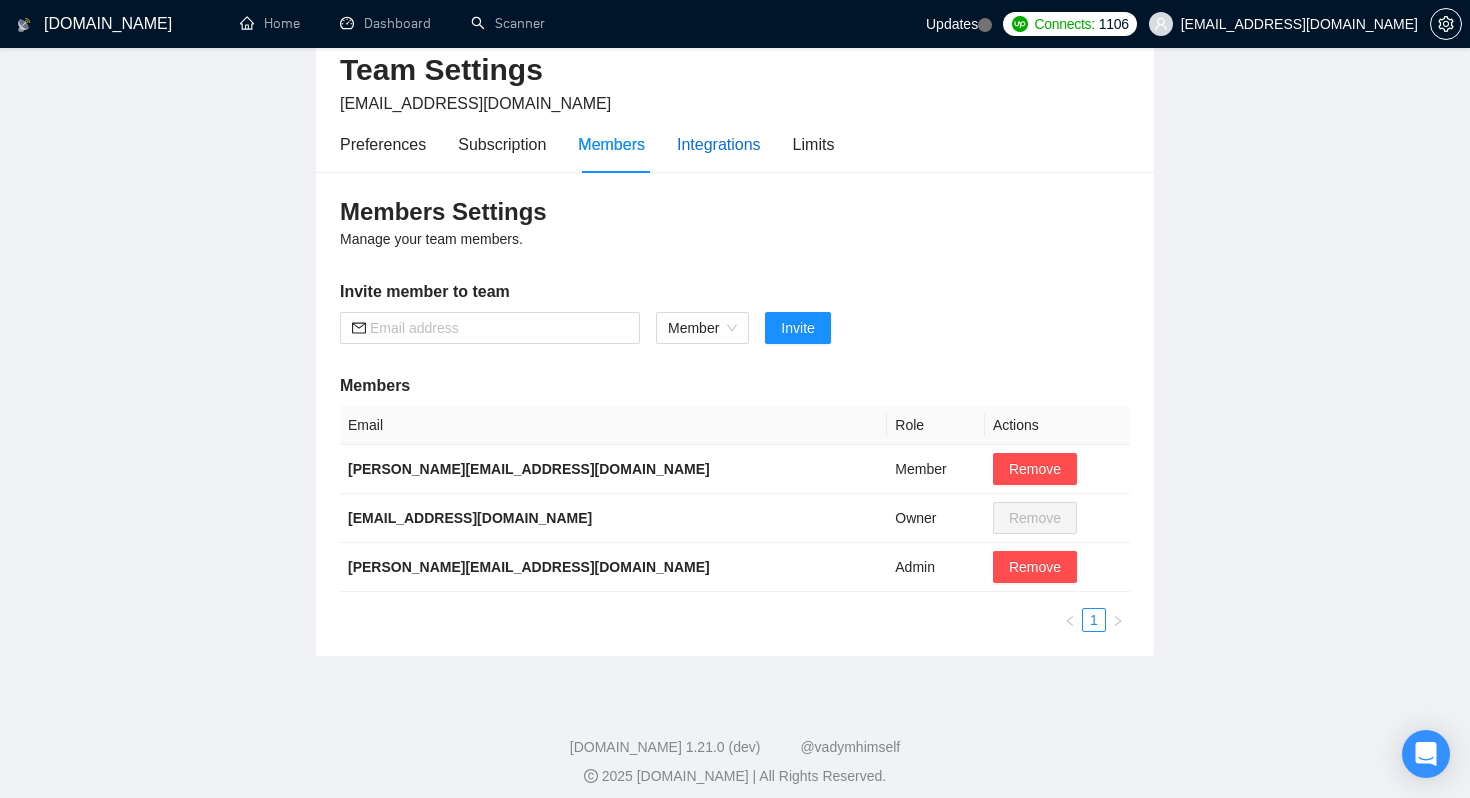 click on "Integrations" at bounding box center (719, 144) 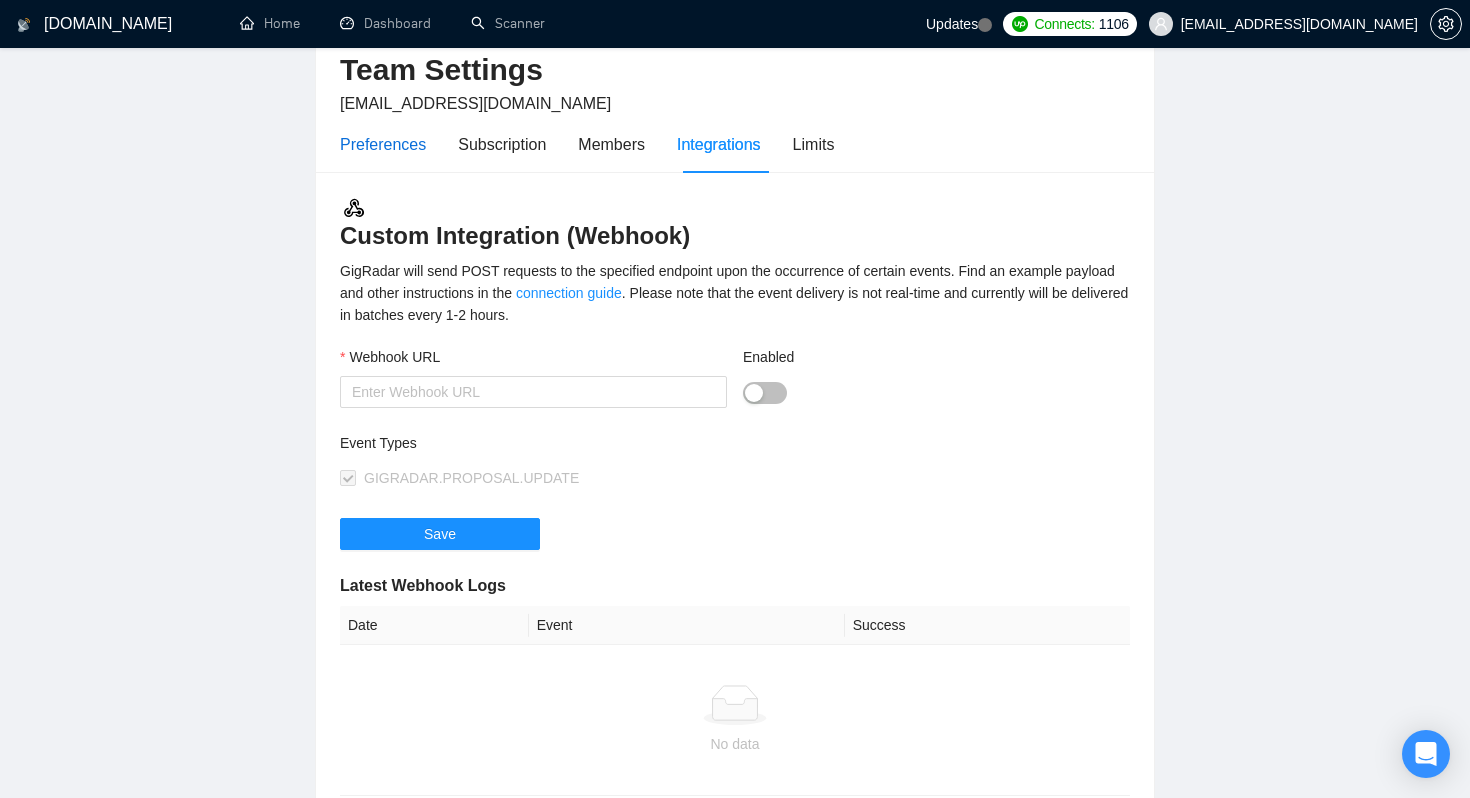 click on "Preferences" at bounding box center [383, 144] 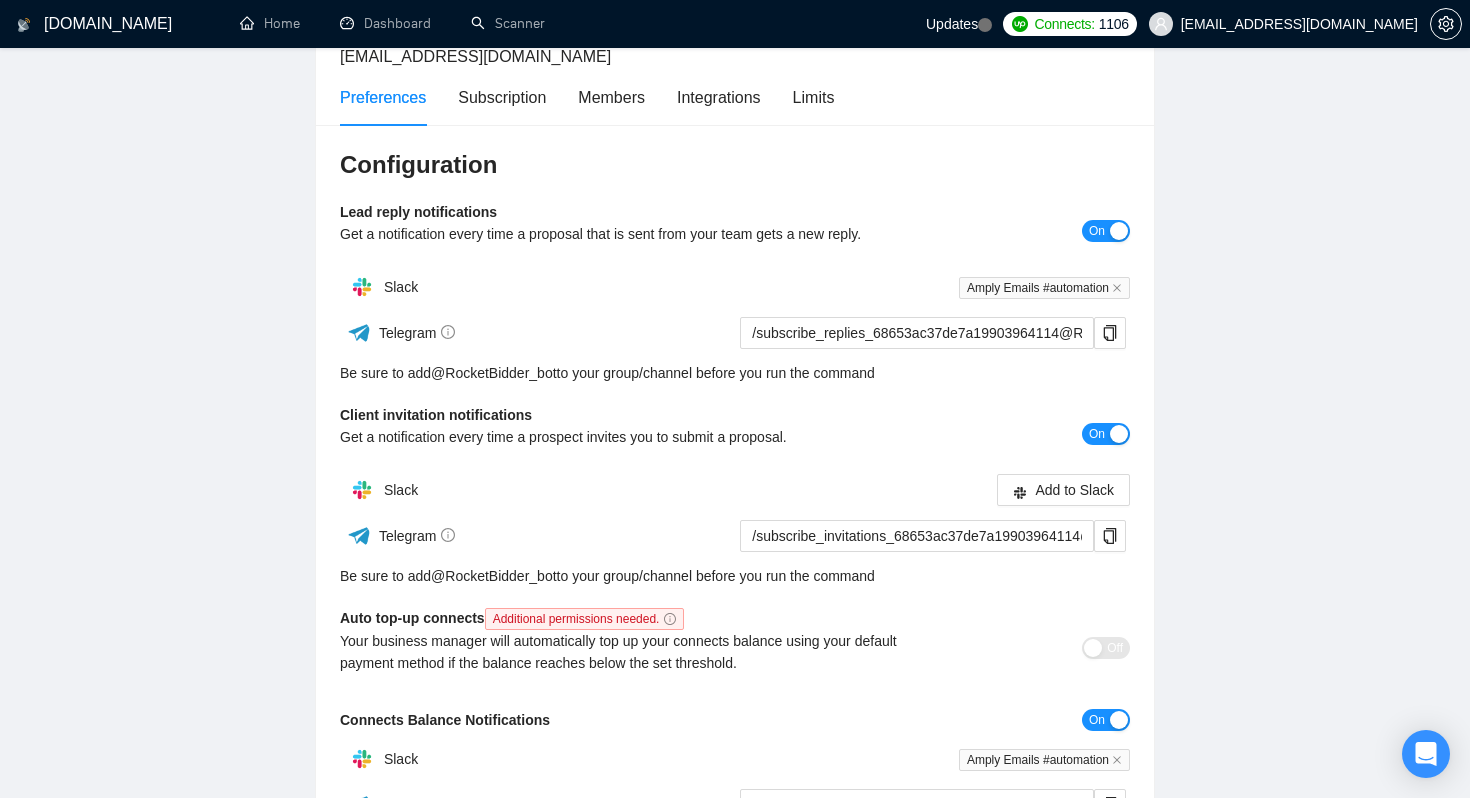 scroll, scrollTop: 155, scrollLeft: 0, axis: vertical 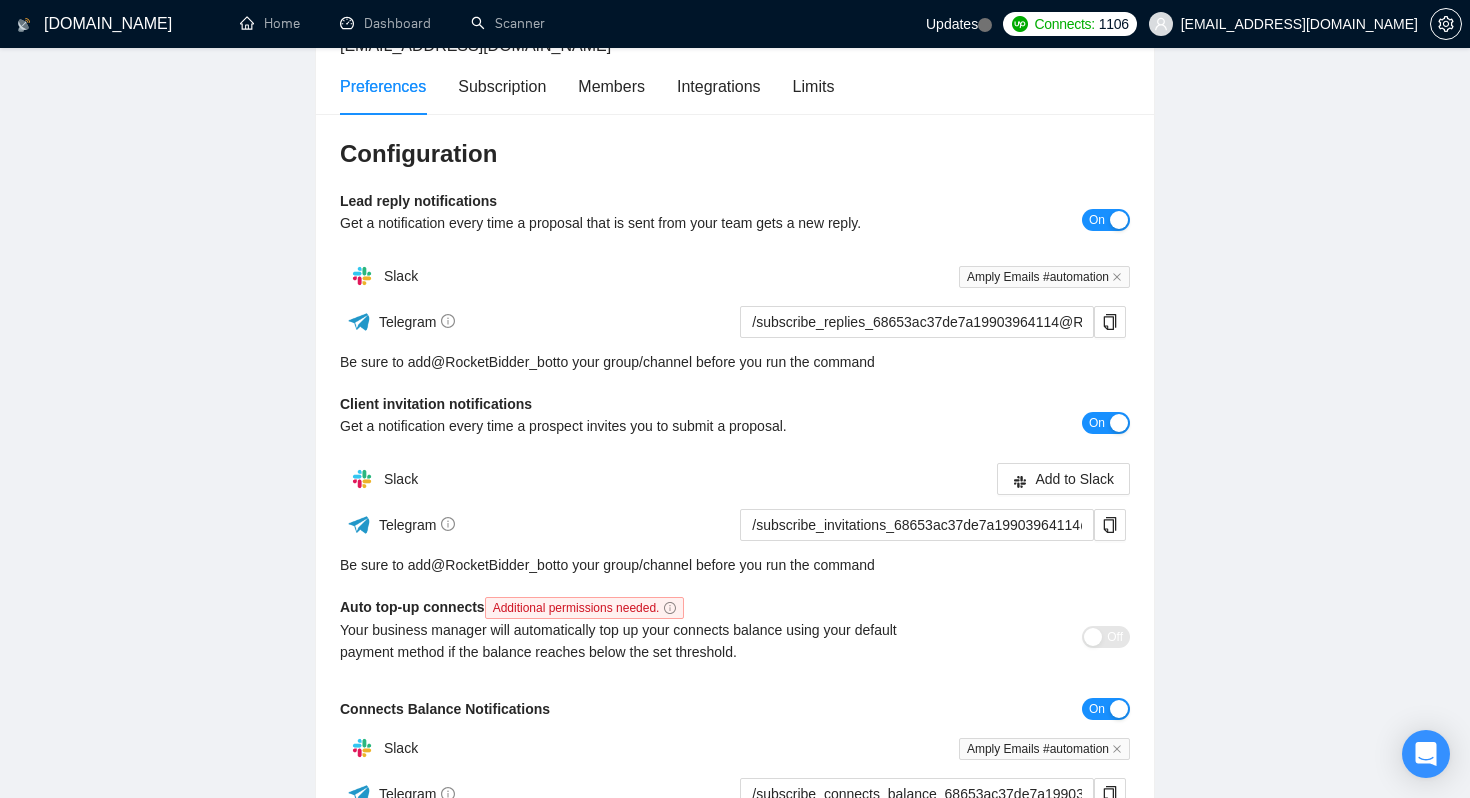 click on "Team Settings mehehehe77@gmail.com Preferences Subscription Members Integrations Limits Configuration Lead reply notifications Get a notification every time a proposal that is sent from your team gets a new reply. On   Slack Amply Emails #automation   Telegram /subscribe_replies_68653ac37de7a19903964114@RocketBidder_bot Be sure to add  @ RocketBidder_bot  to your group/channel before you run the command Client invitation notifications Get a notification every time a prospect invites you to submit a proposal. On   Slack Add to Slack   Telegram /subscribe_invitations_68653ac37de7a19903964114@RocketBidder_bot Be sure to add  @ RocketBidder_bot  to your group/channel before you run the command Auto top-up connects   Additional permissions needed. Your business manager will automatically top up your connects balance using your default payment method if the balance reaches below the set threshold. Off Connects Balance Notifications On   Slack Amply Emails #automation   Telegram Be sure to add  @ 100 Save" at bounding box center [735, 452] 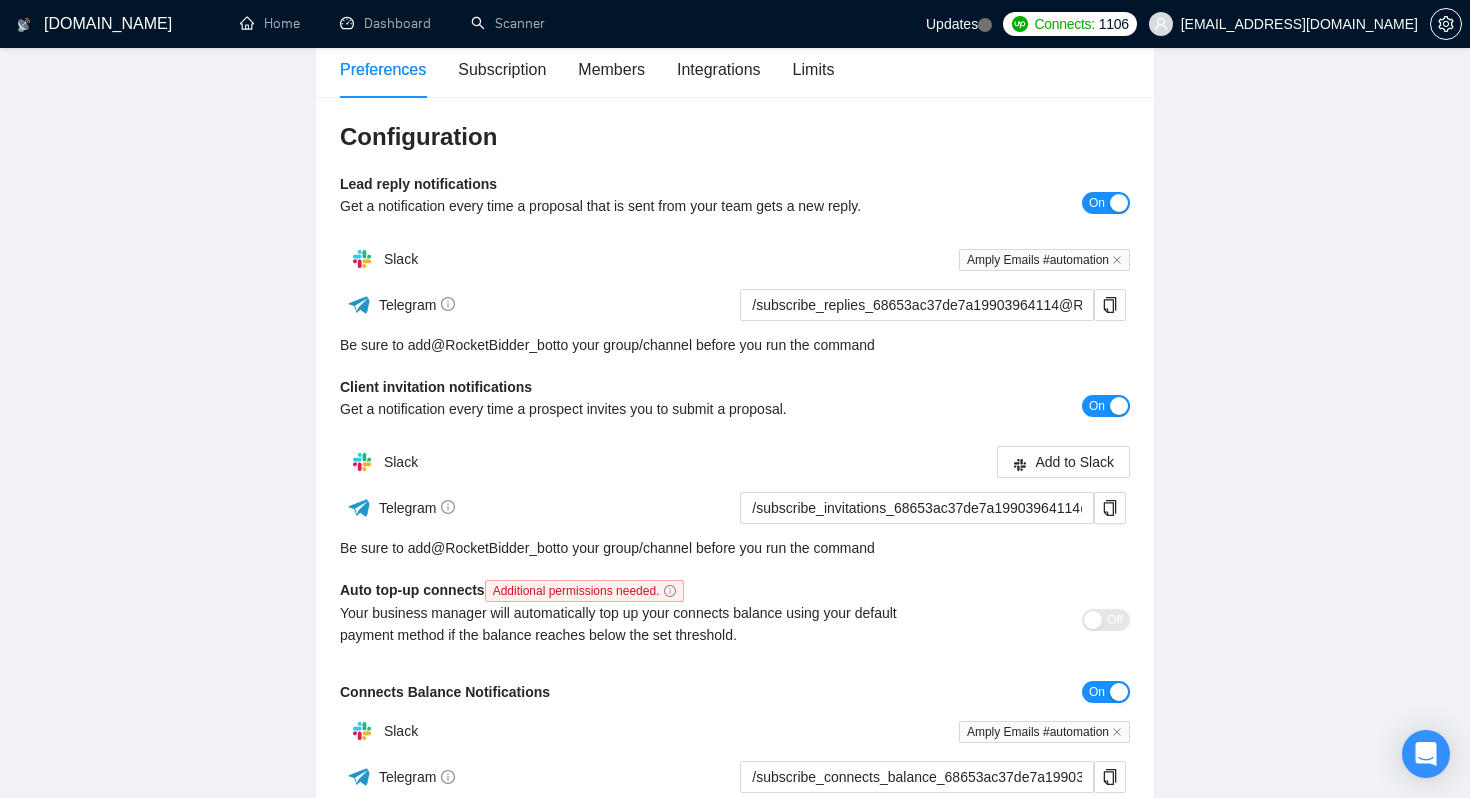 scroll, scrollTop: 176, scrollLeft: 0, axis: vertical 